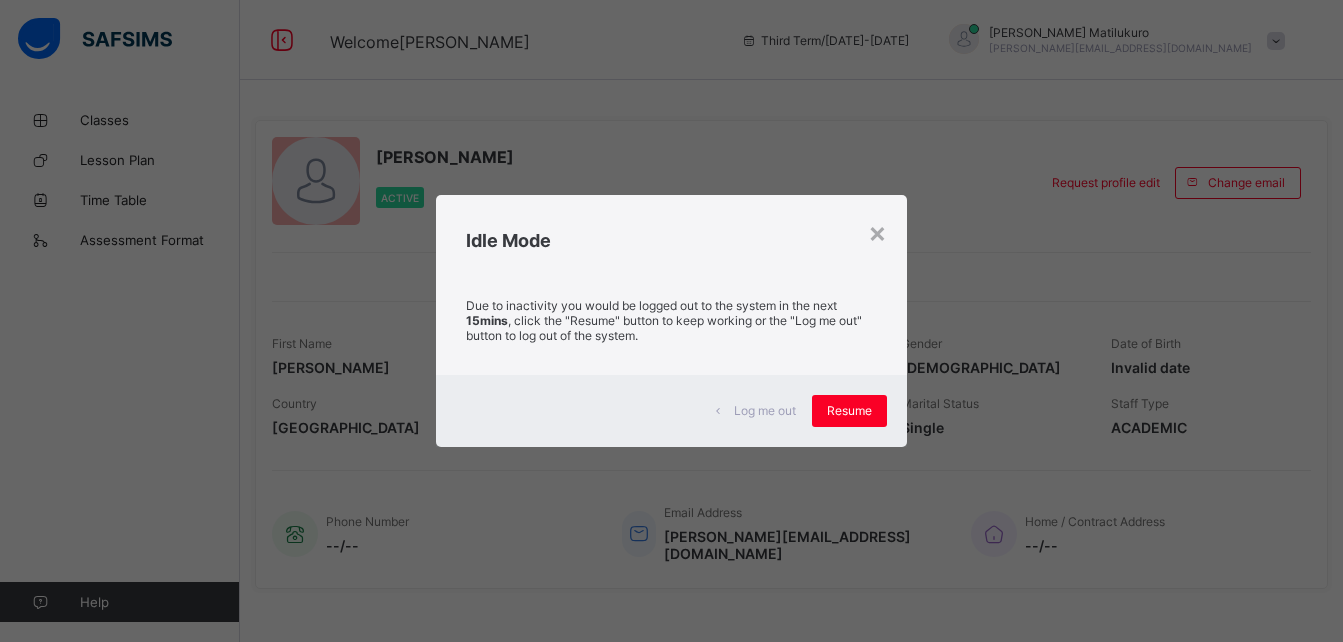 scroll, scrollTop: 0, scrollLeft: 0, axis: both 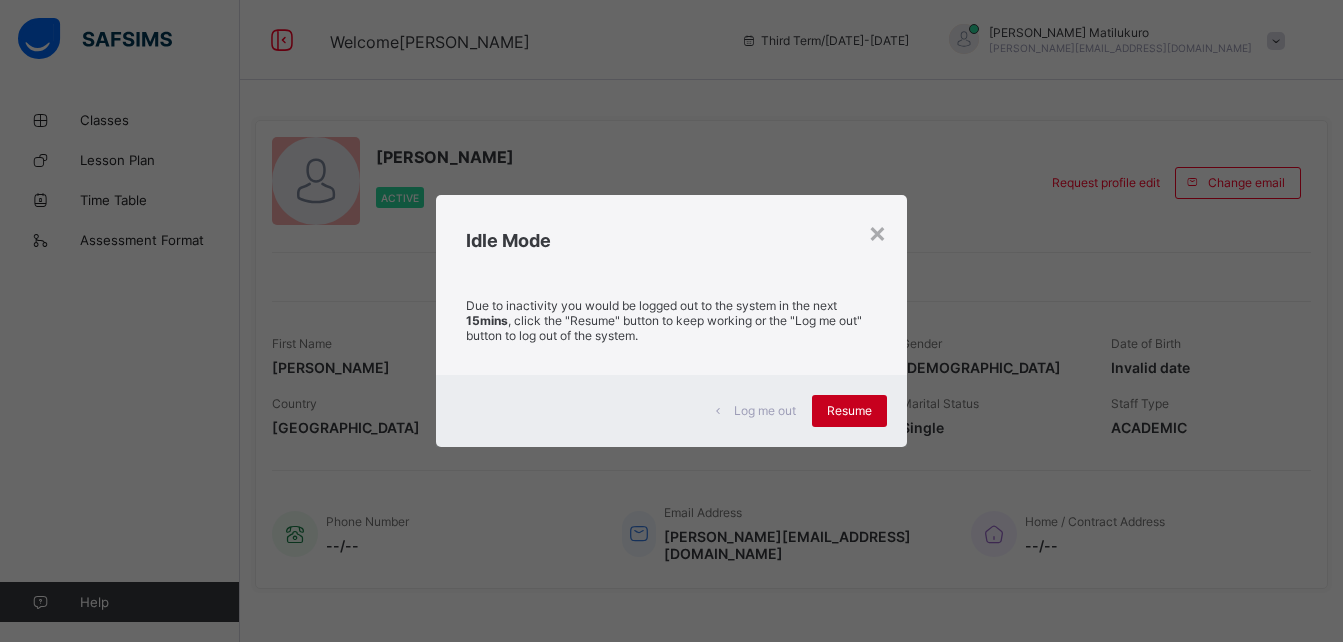 click on "Resume" at bounding box center (849, 411) 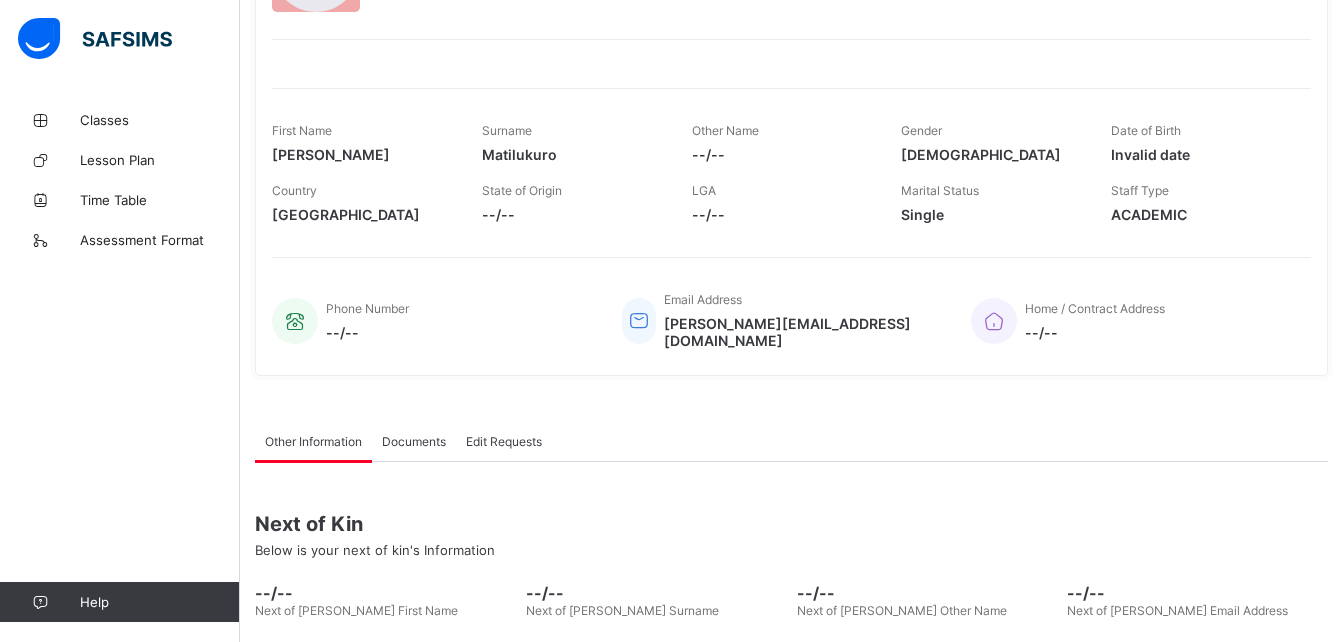 scroll, scrollTop: 358, scrollLeft: 0, axis: vertical 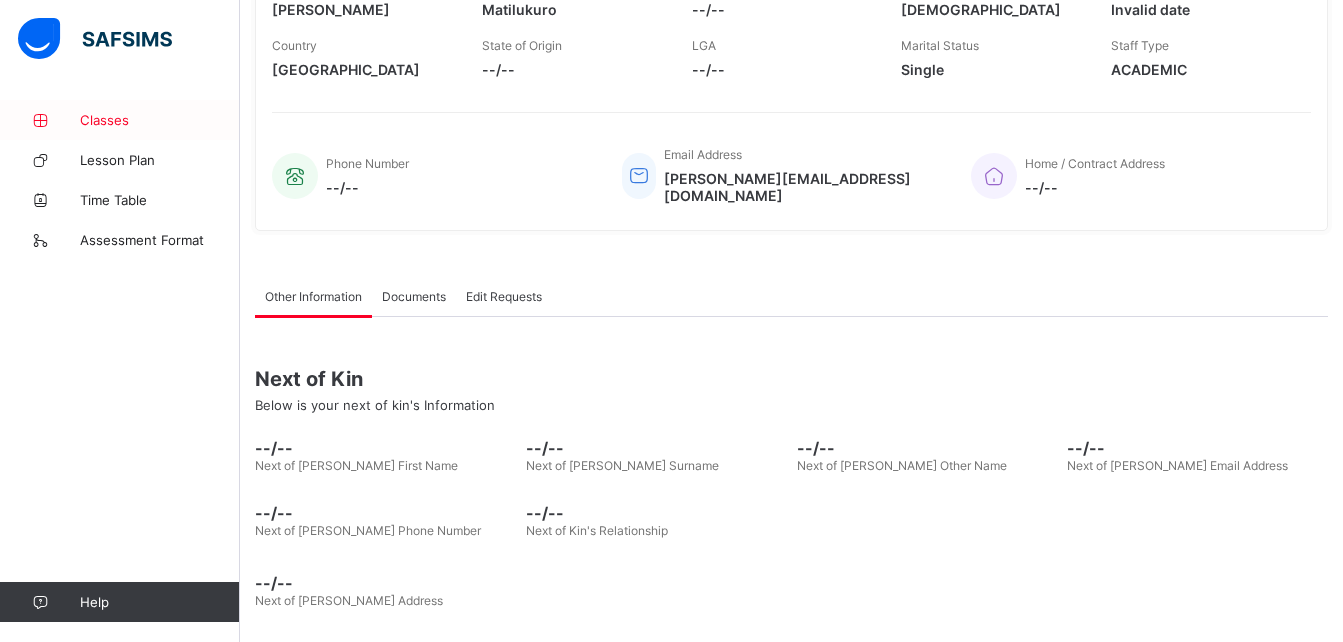 click on "Classes" at bounding box center (120, 120) 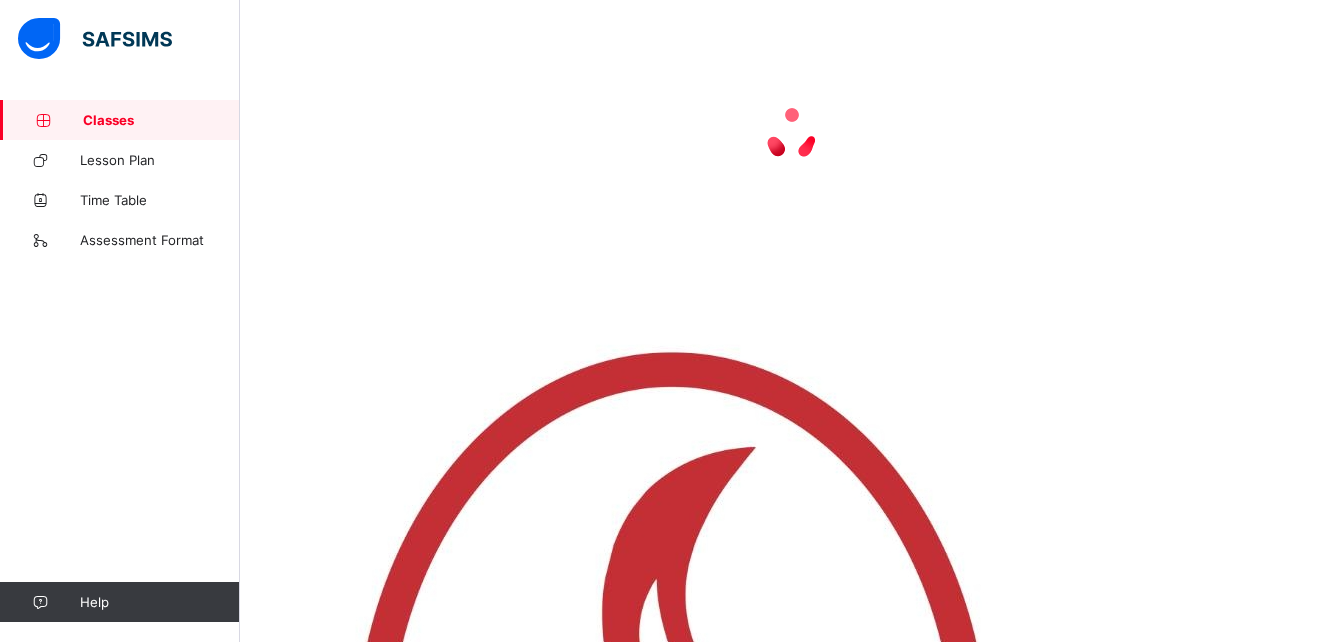 scroll, scrollTop: 0, scrollLeft: 0, axis: both 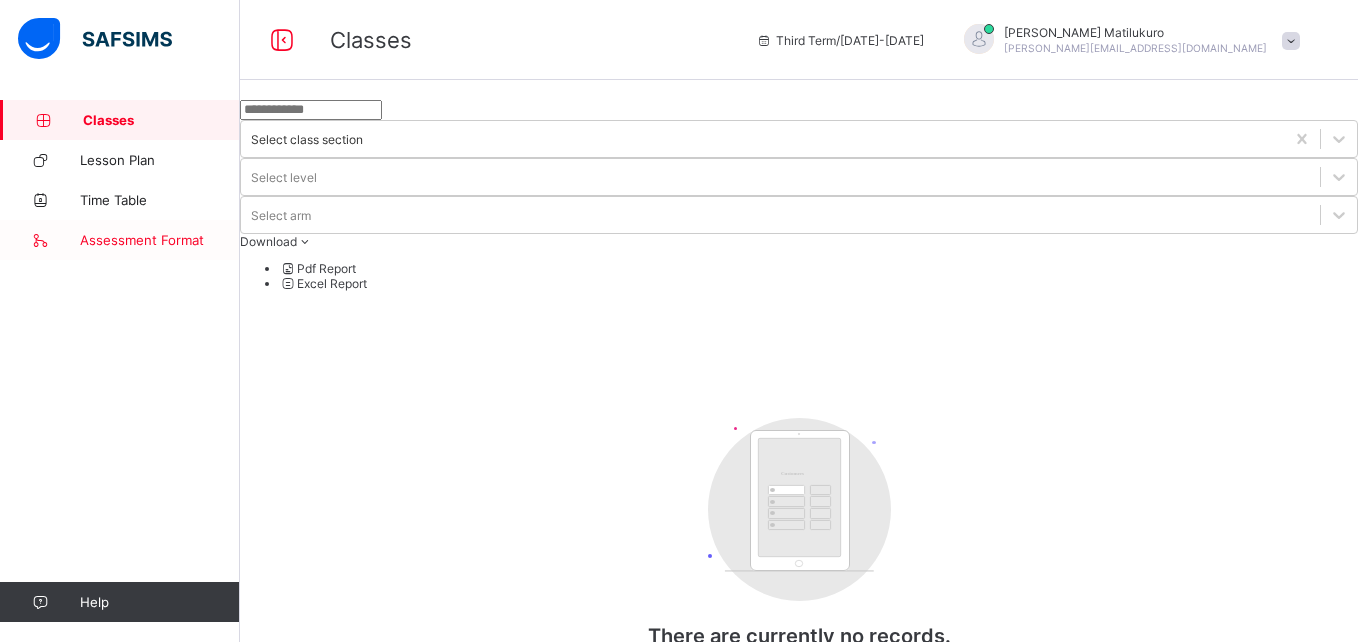 click on "Assessment Format" at bounding box center [160, 240] 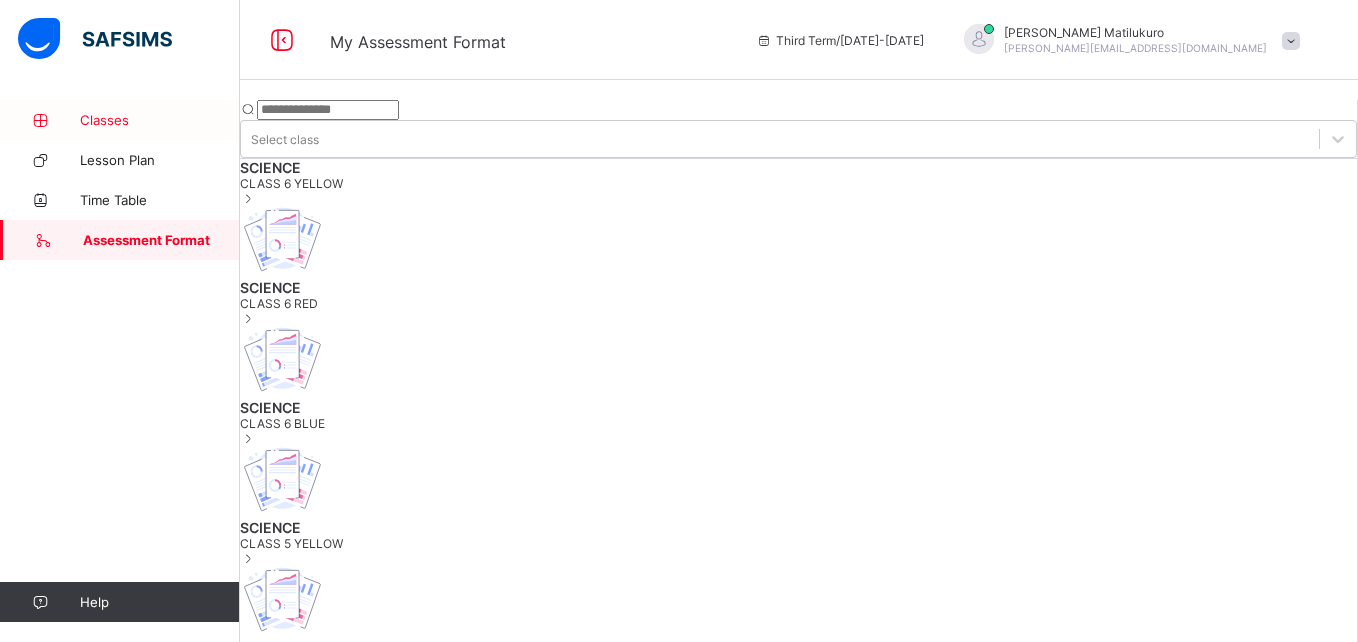 click on "Classes" at bounding box center [160, 120] 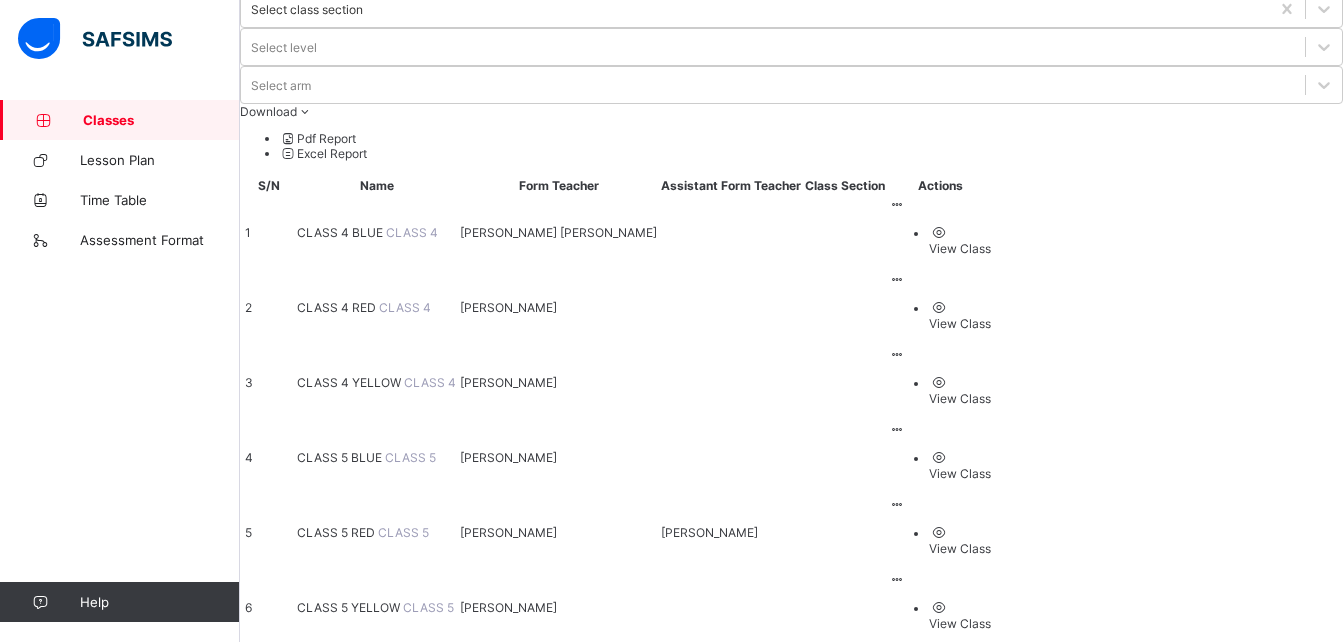 scroll, scrollTop: 138, scrollLeft: 0, axis: vertical 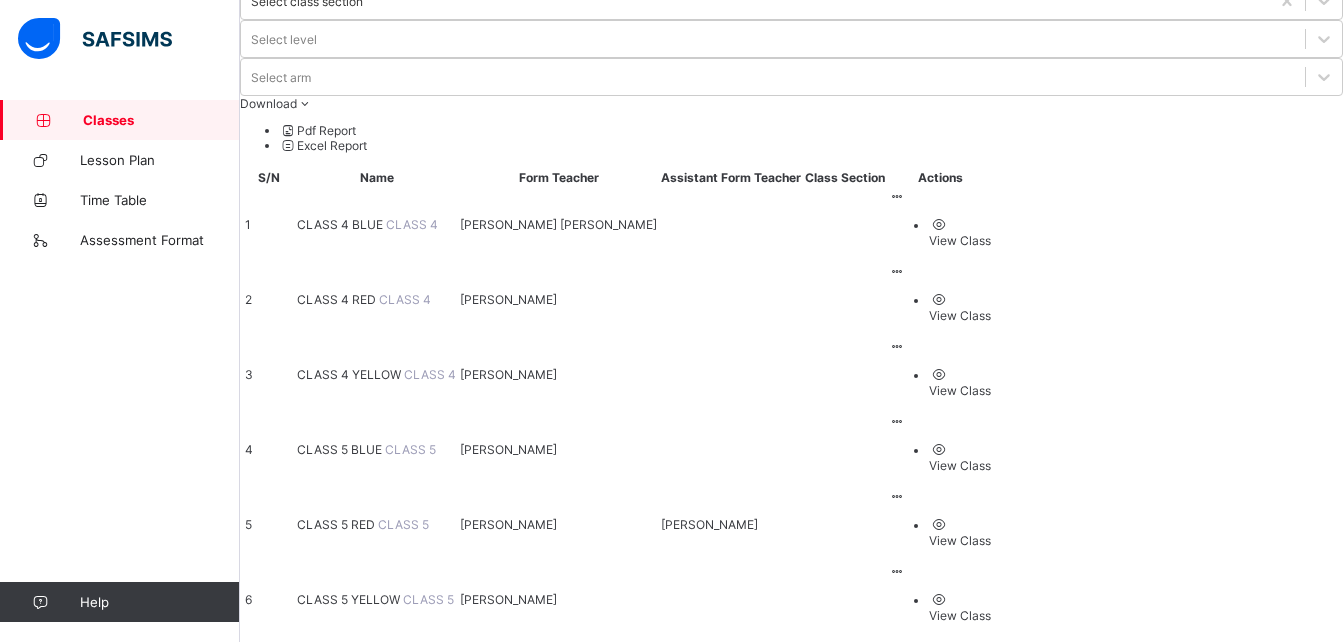 click on "CLASS 4   BLUE" at bounding box center [341, 224] 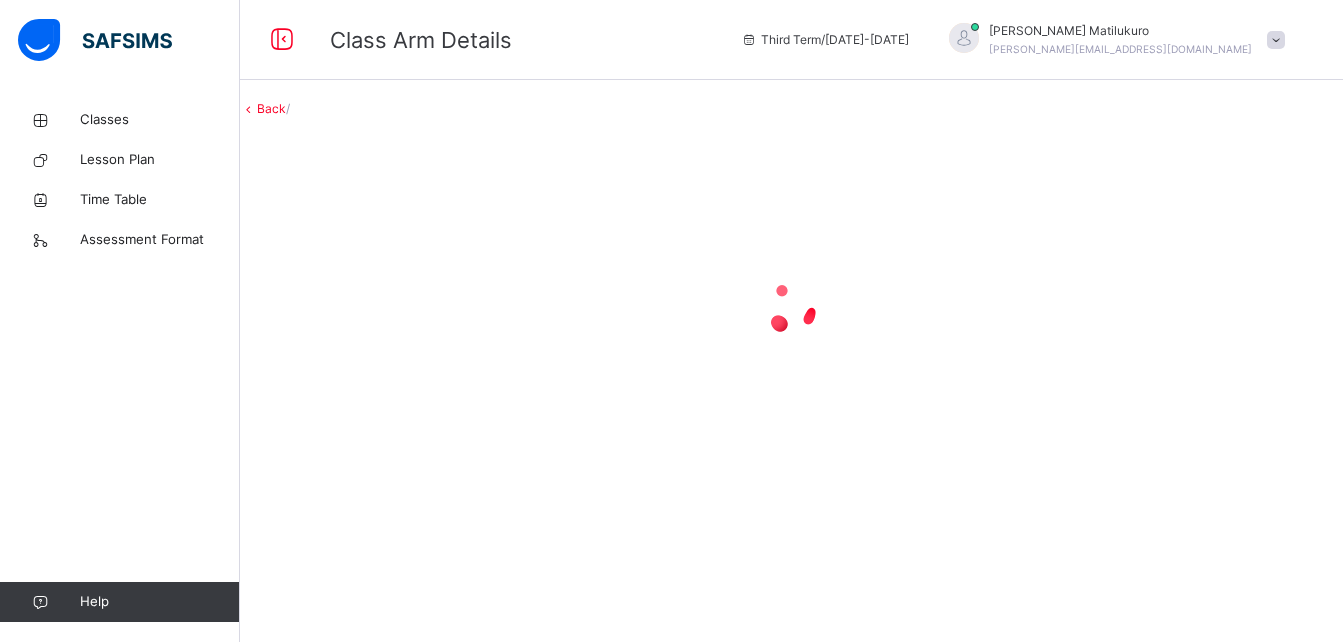 scroll, scrollTop: 0, scrollLeft: 0, axis: both 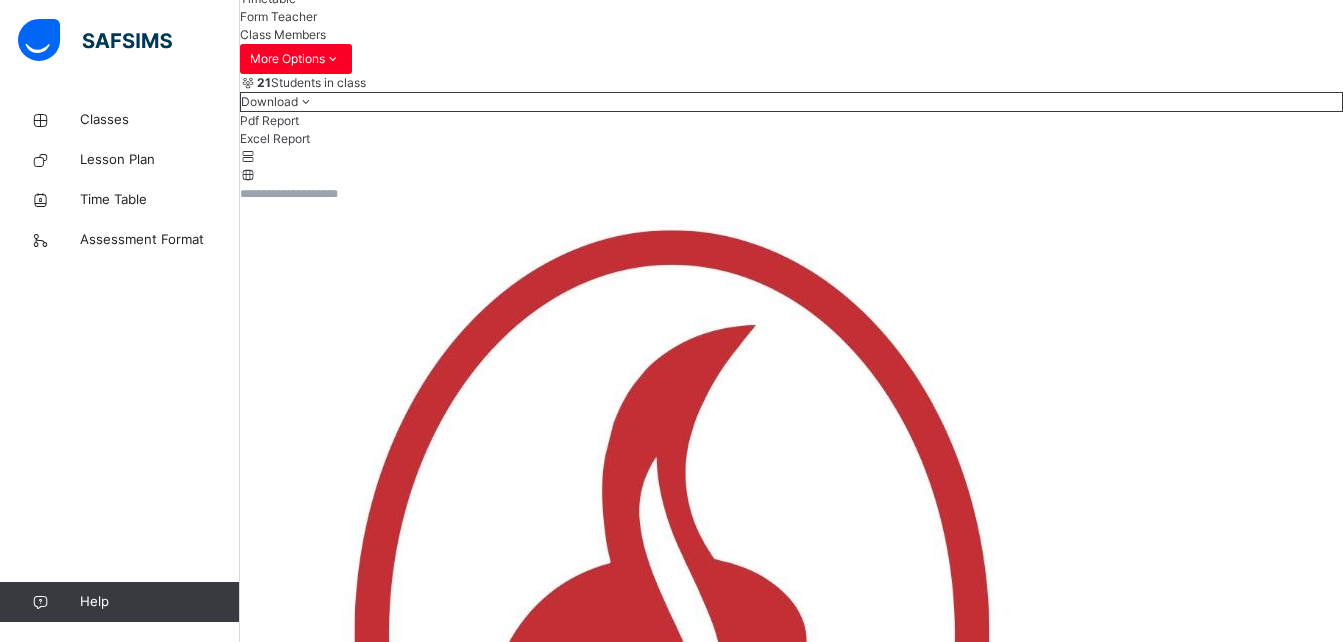 click on "Subjects" at bounding box center (264, -38) 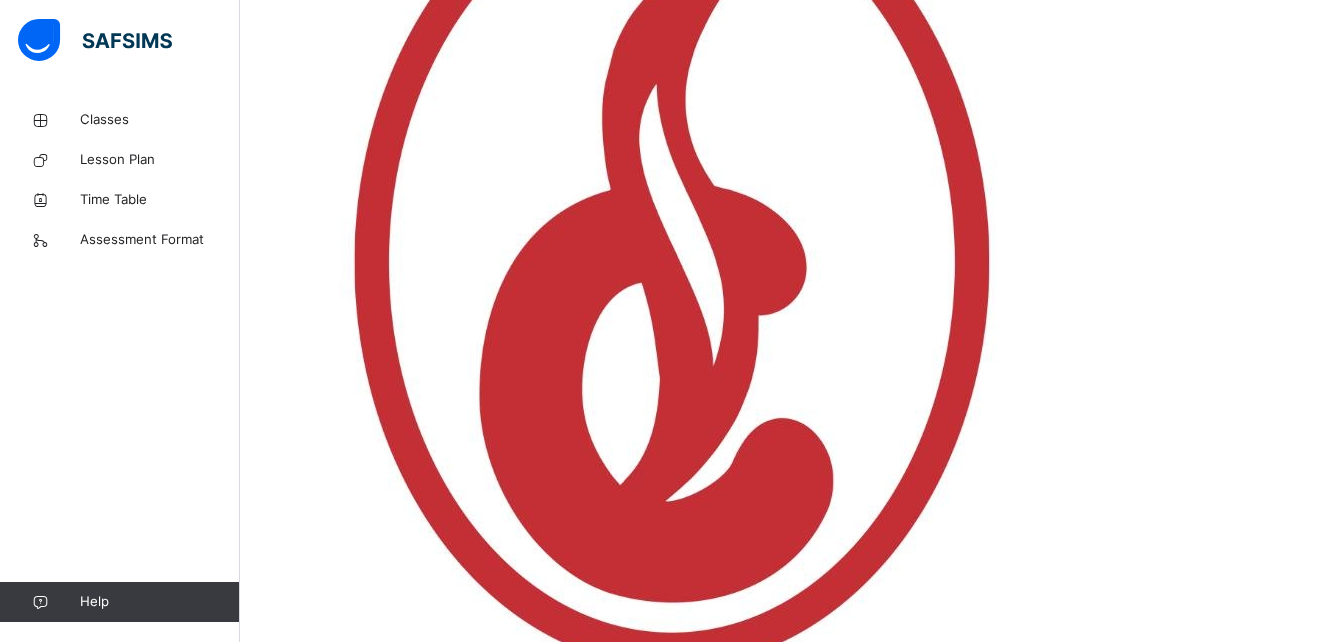 scroll, scrollTop: 666, scrollLeft: 0, axis: vertical 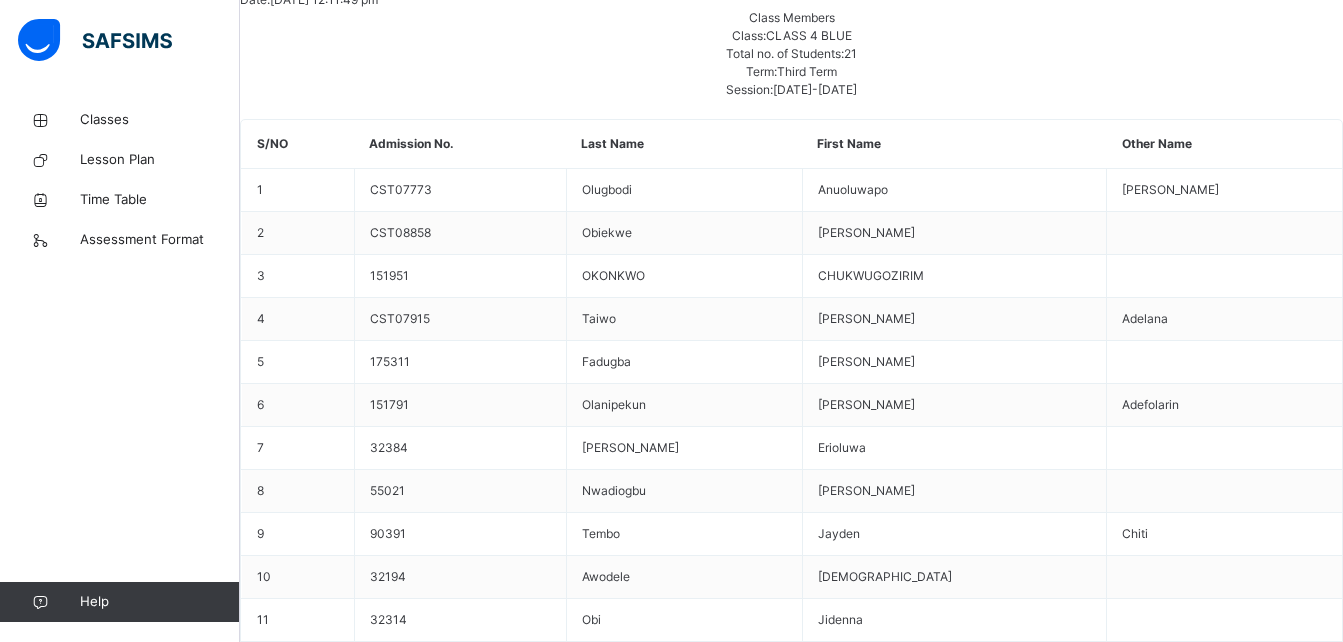 click on "Assess Students" at bounding box center [1302, 3822] 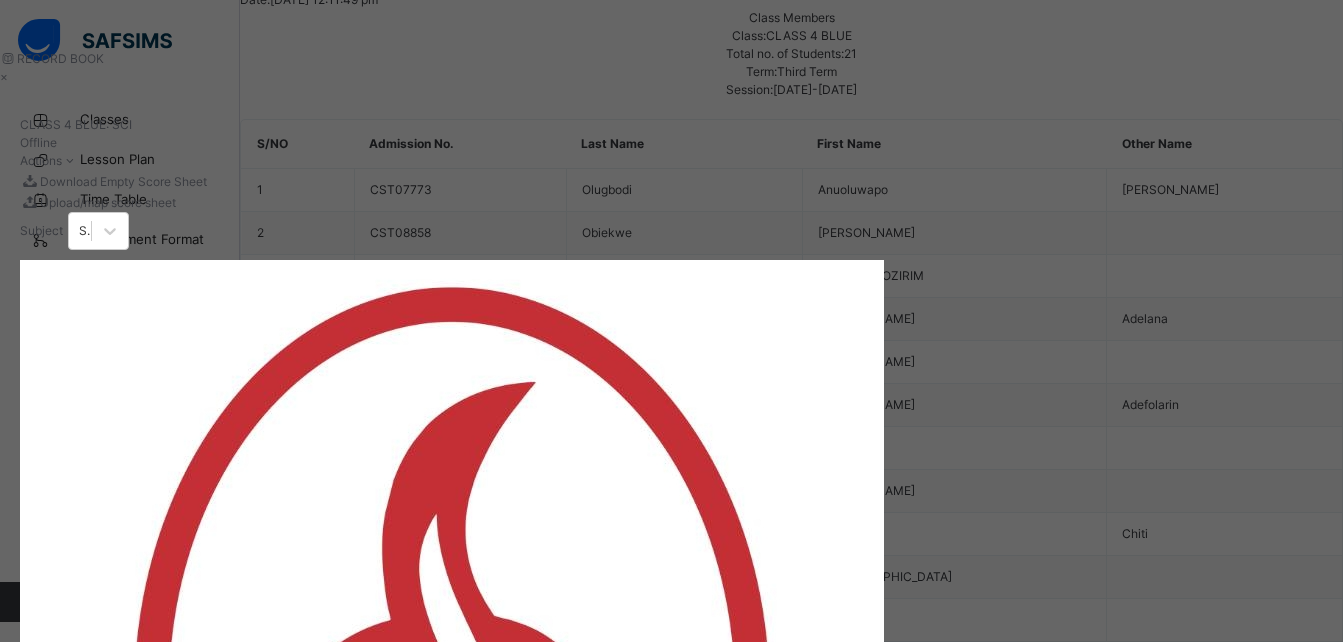 click at bounding box center [262, 1527] 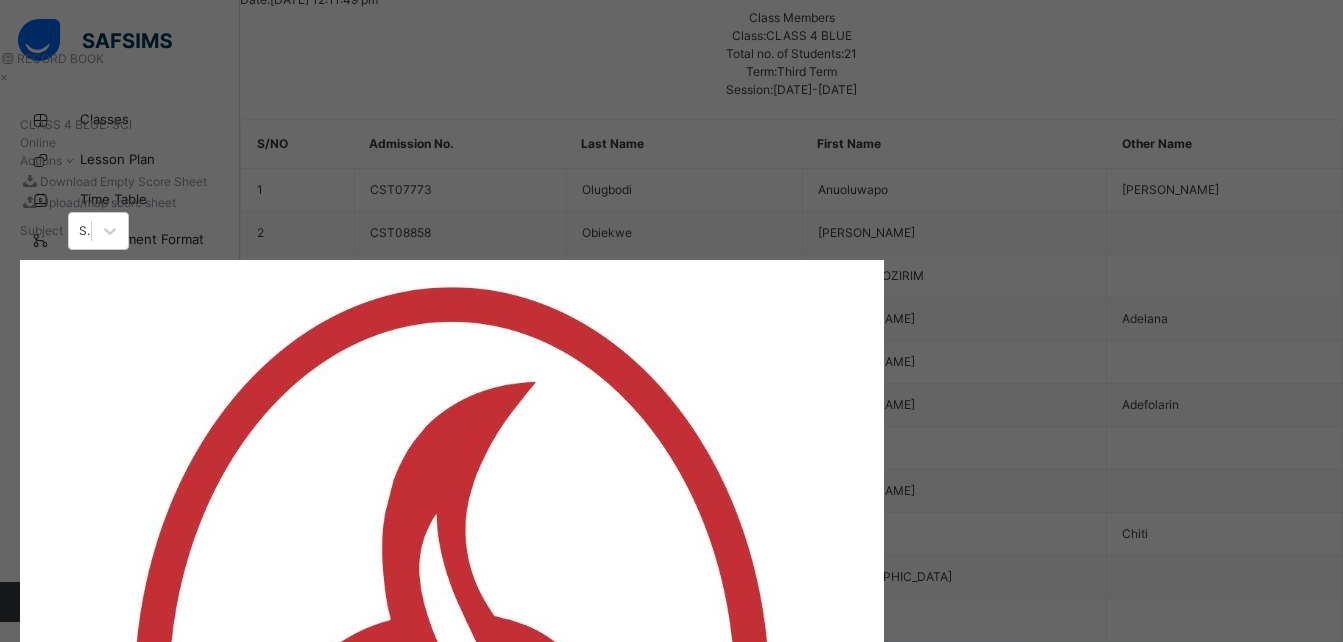 type on "**" 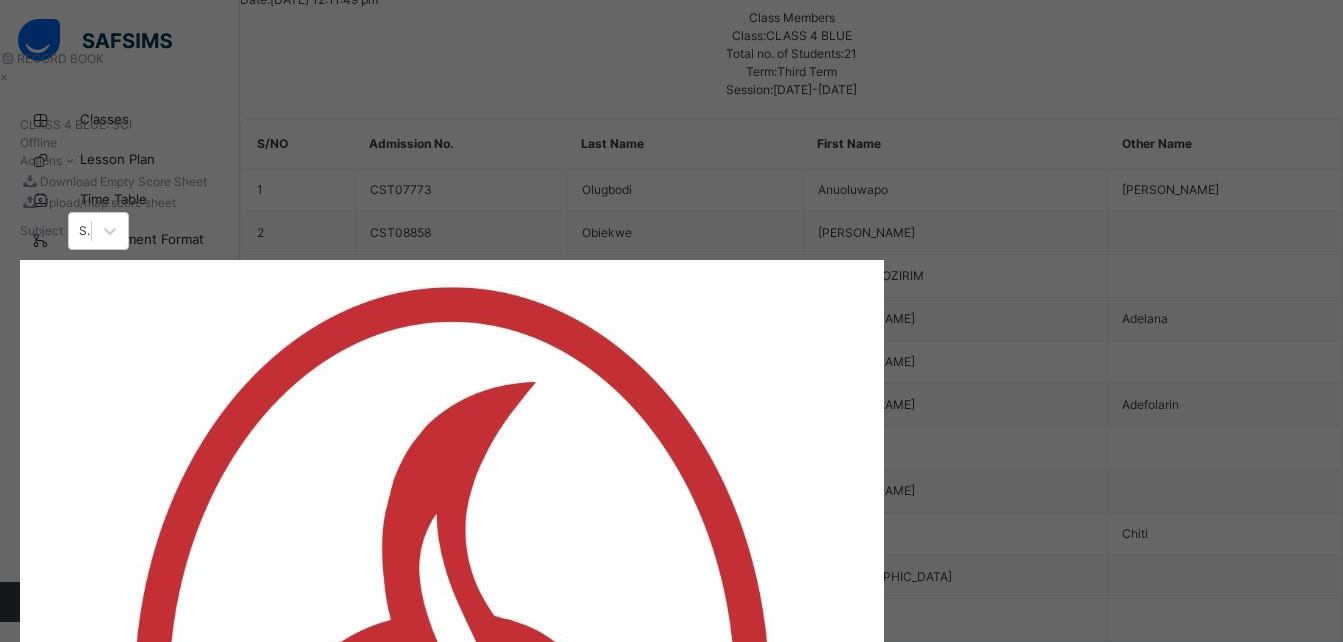 type on "**" 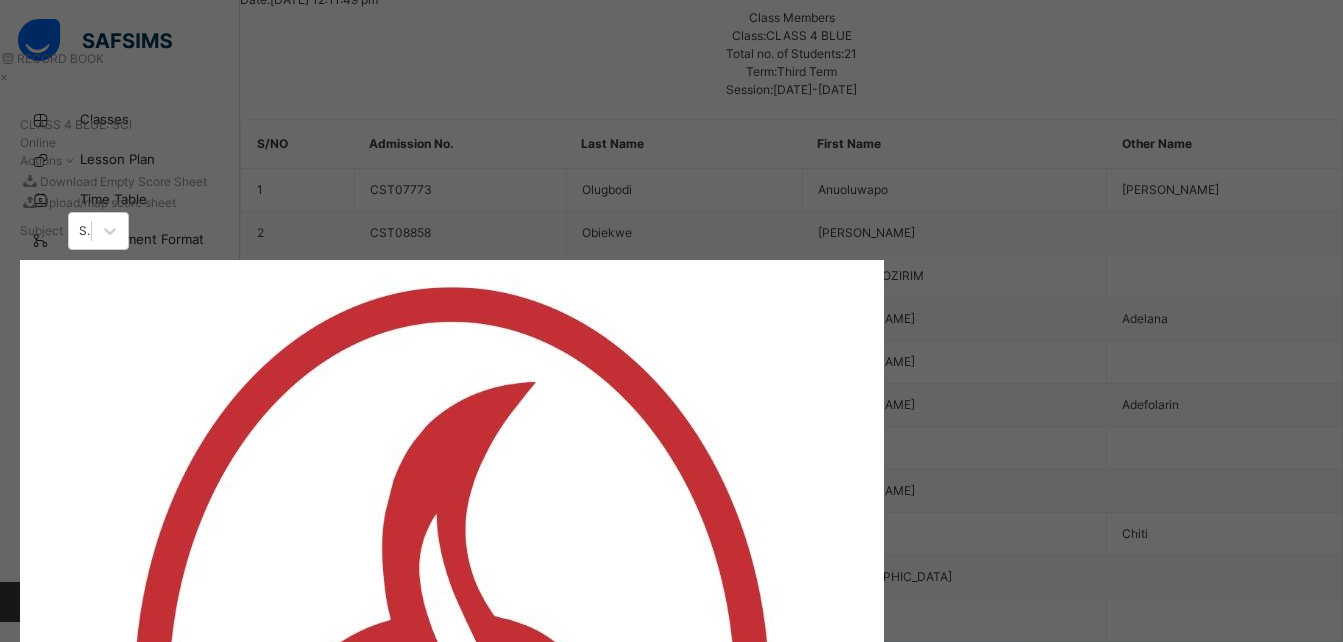 type on "**" 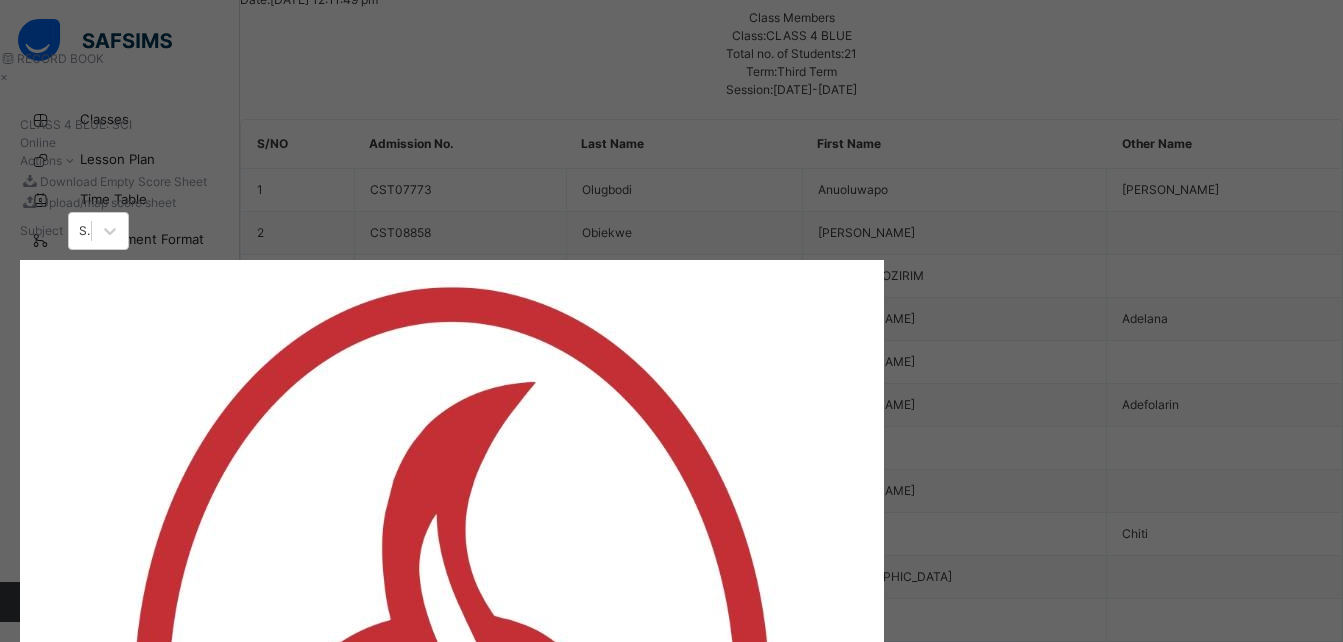 type on "*" 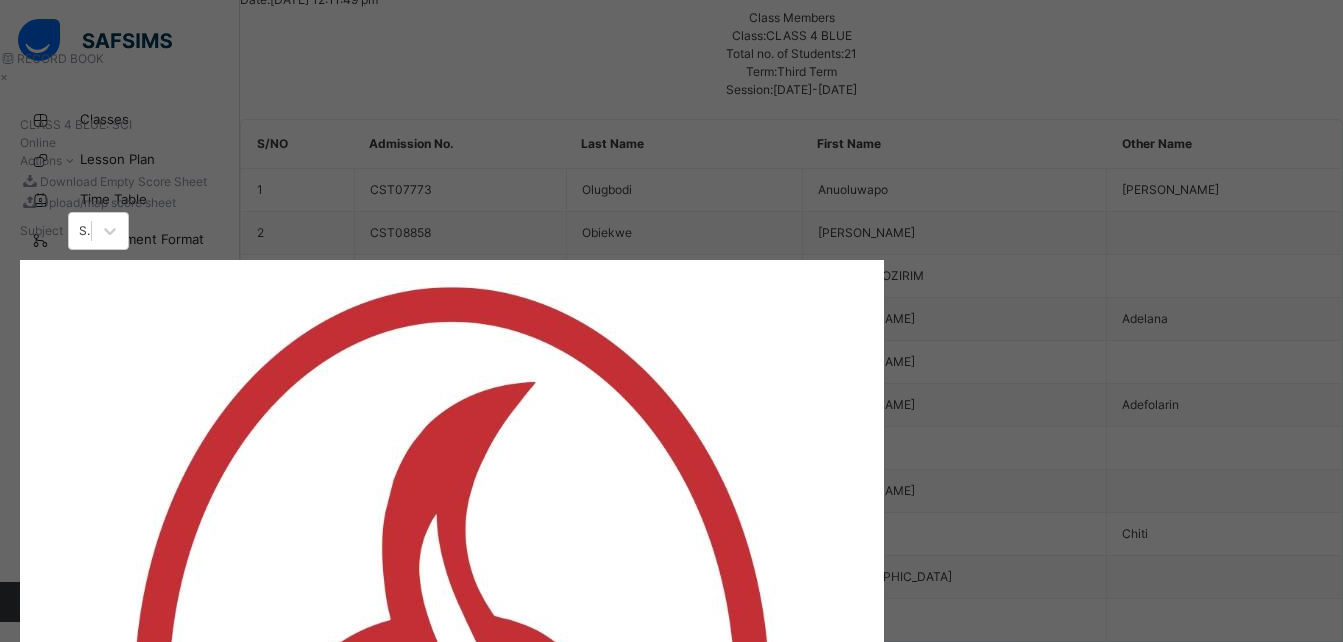 type on "*" 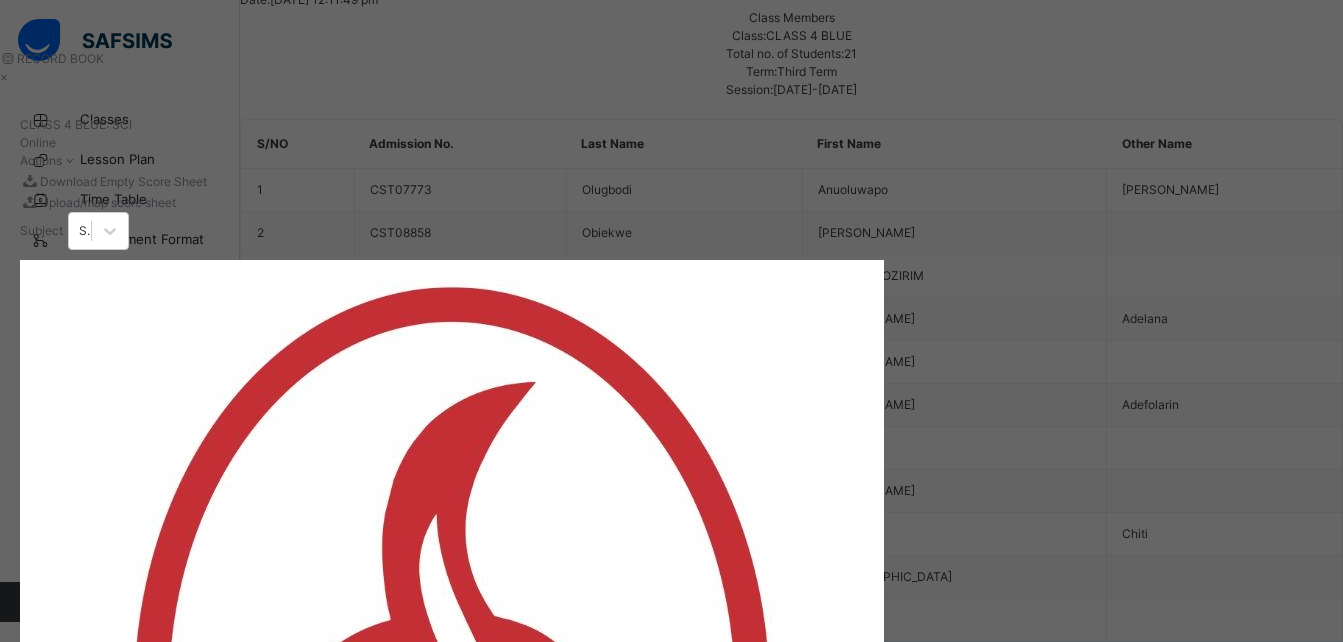 type on "**" 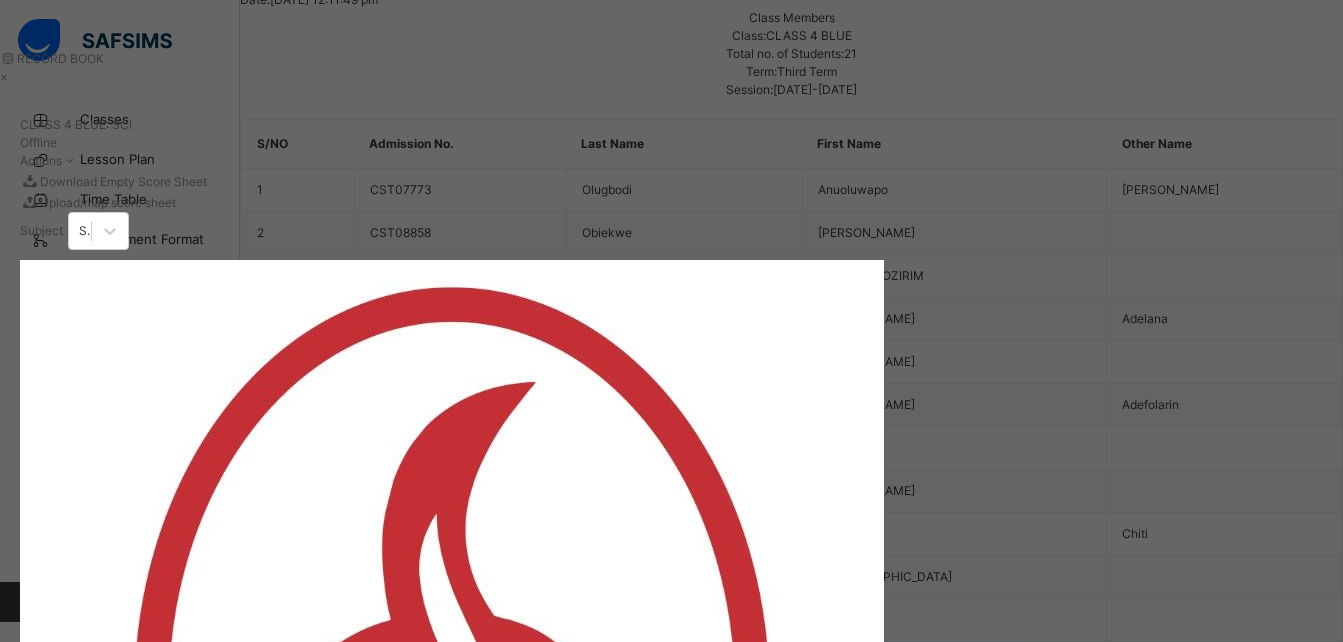 scroll, scrollTop: 437, scrollLeft: 0, axis: vertical 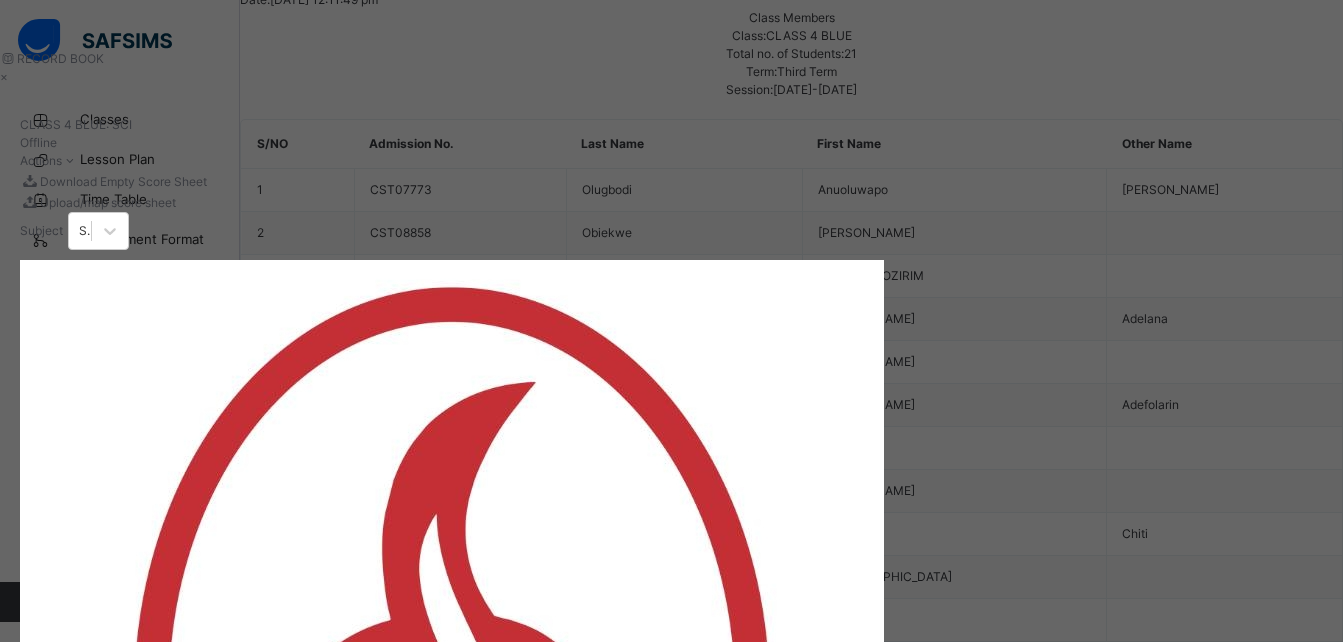 type on "**" 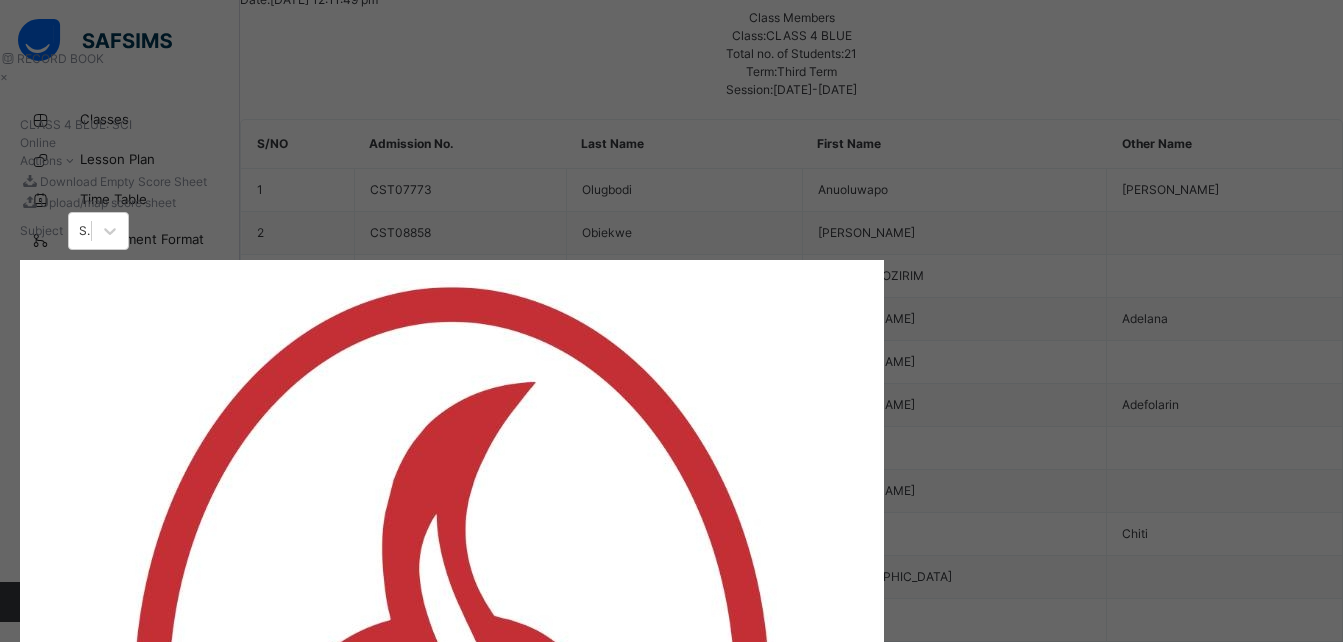 click at bounding box center (262, 1806) 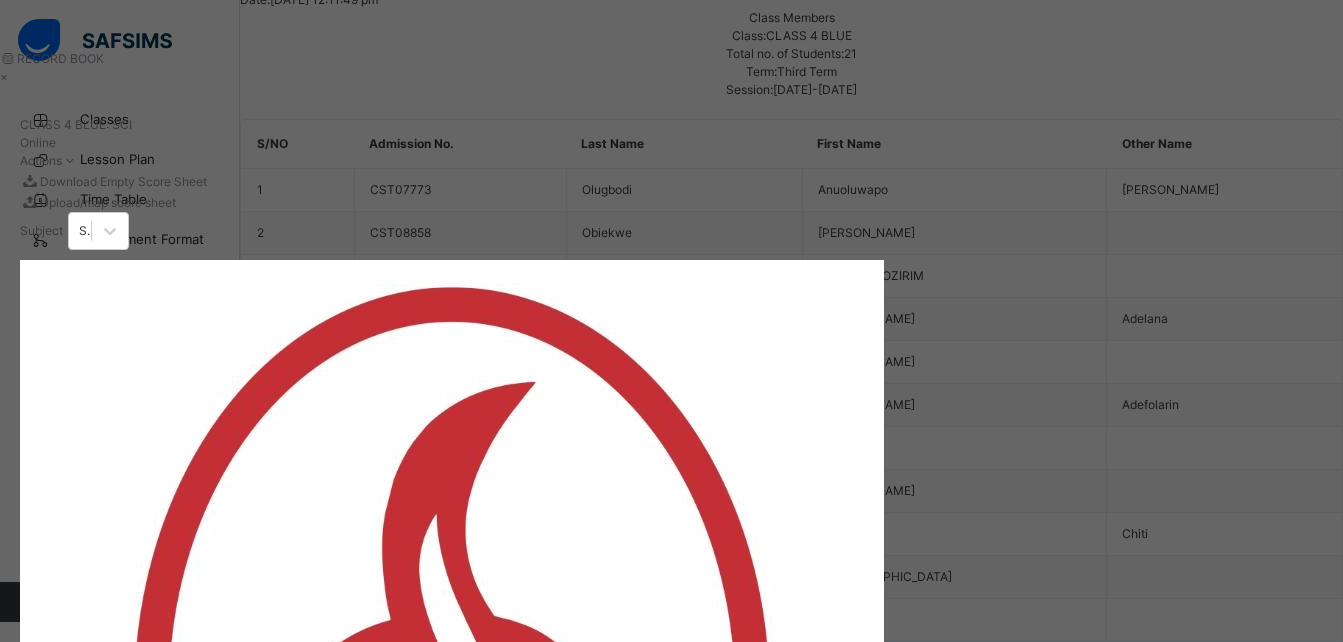 type on "**" 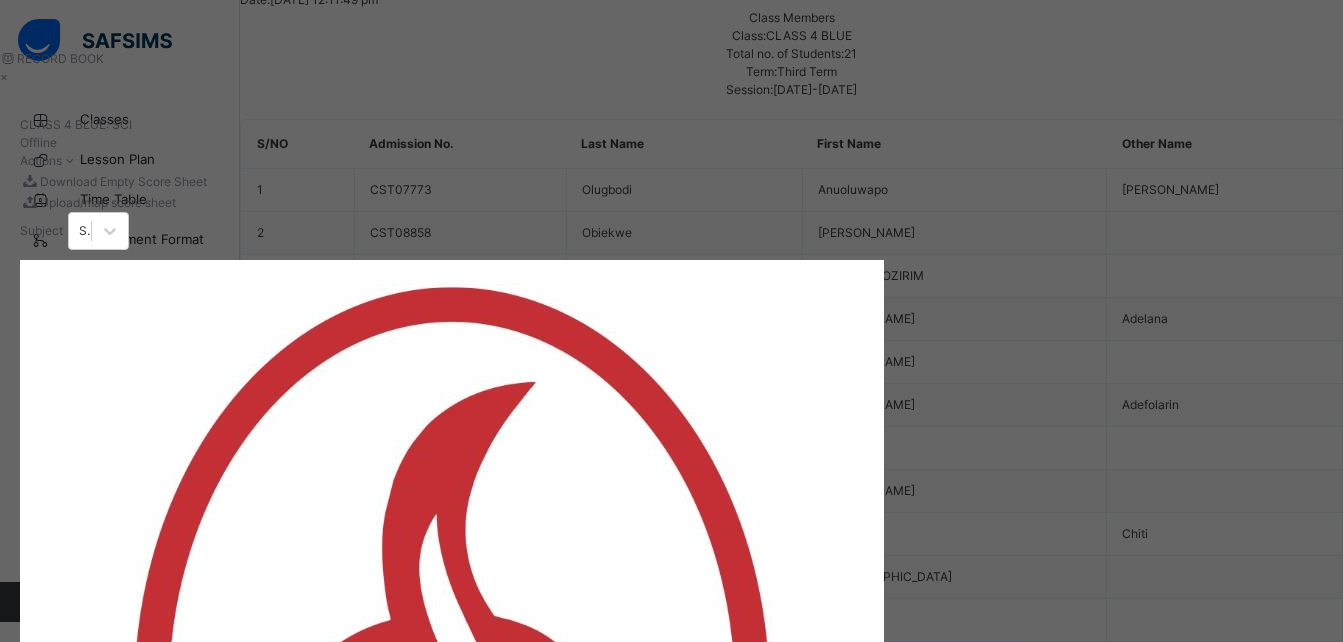 type on "**" 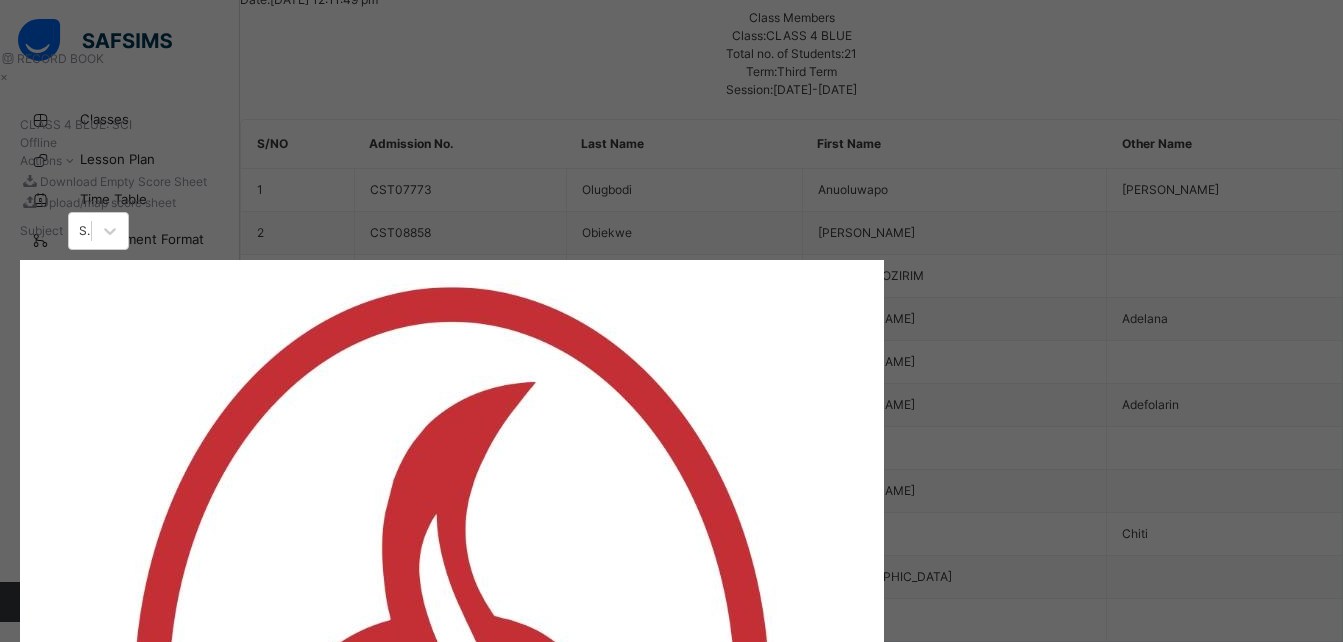 type on "*" 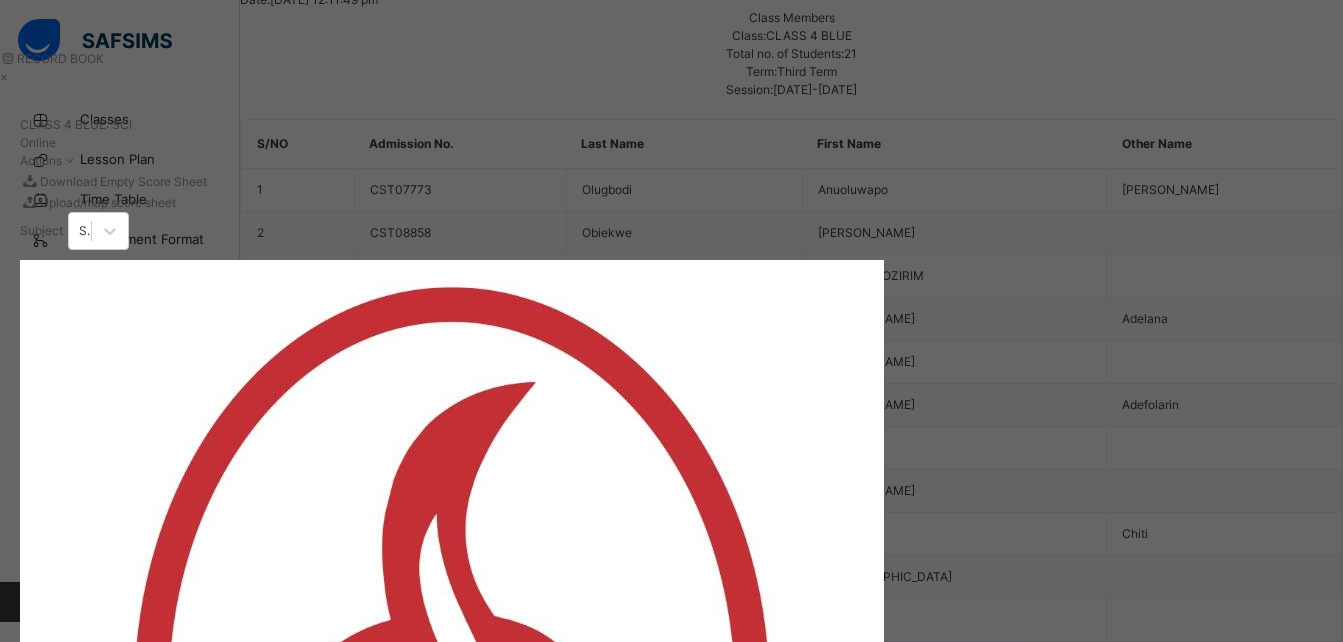 type on "**" 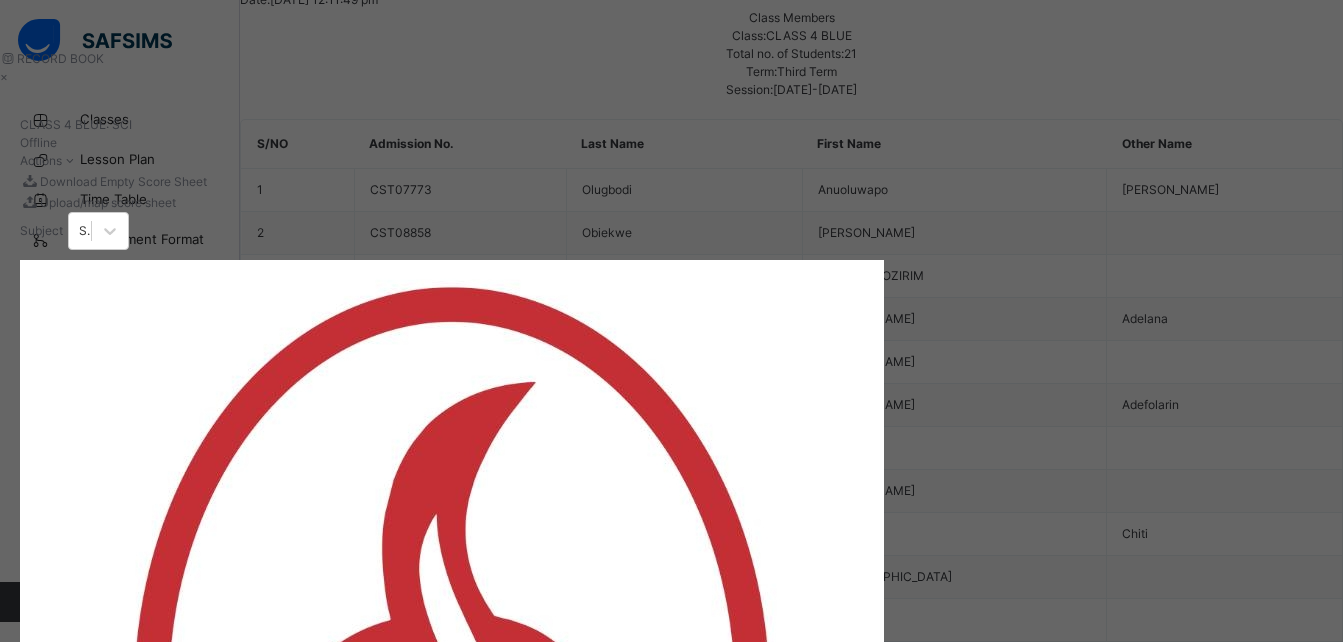scroll, scrollTop: 341, scrollLeft: 0, axis: vertical 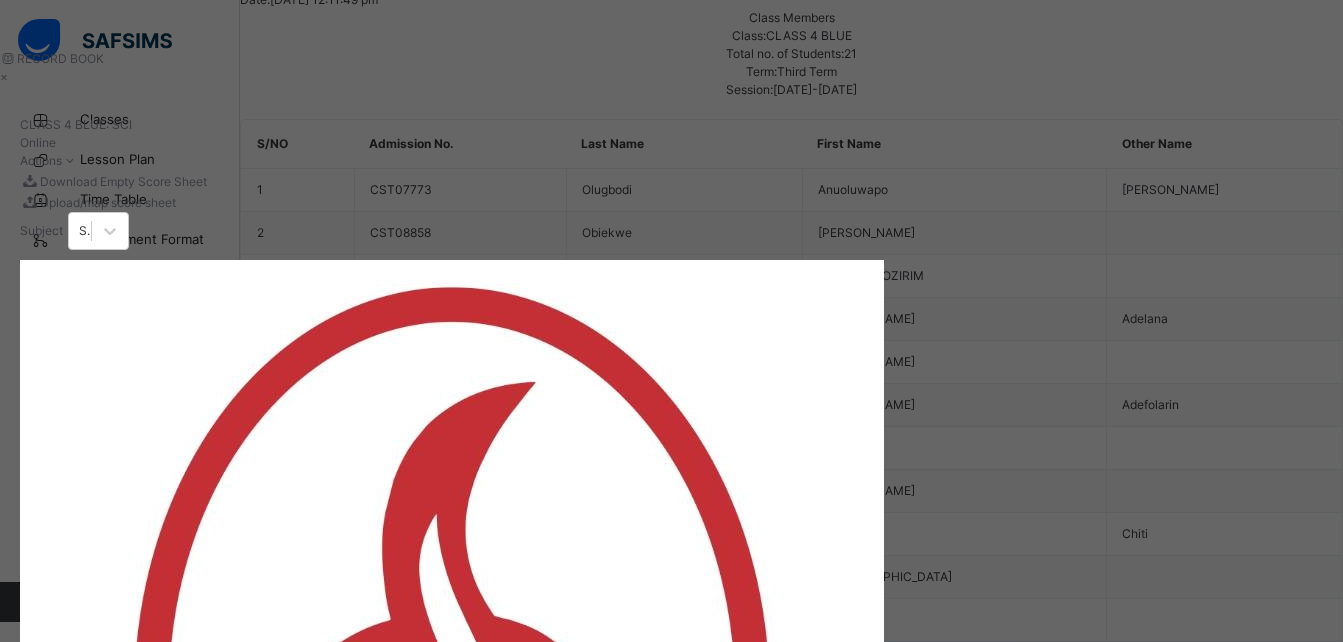 type on "**" 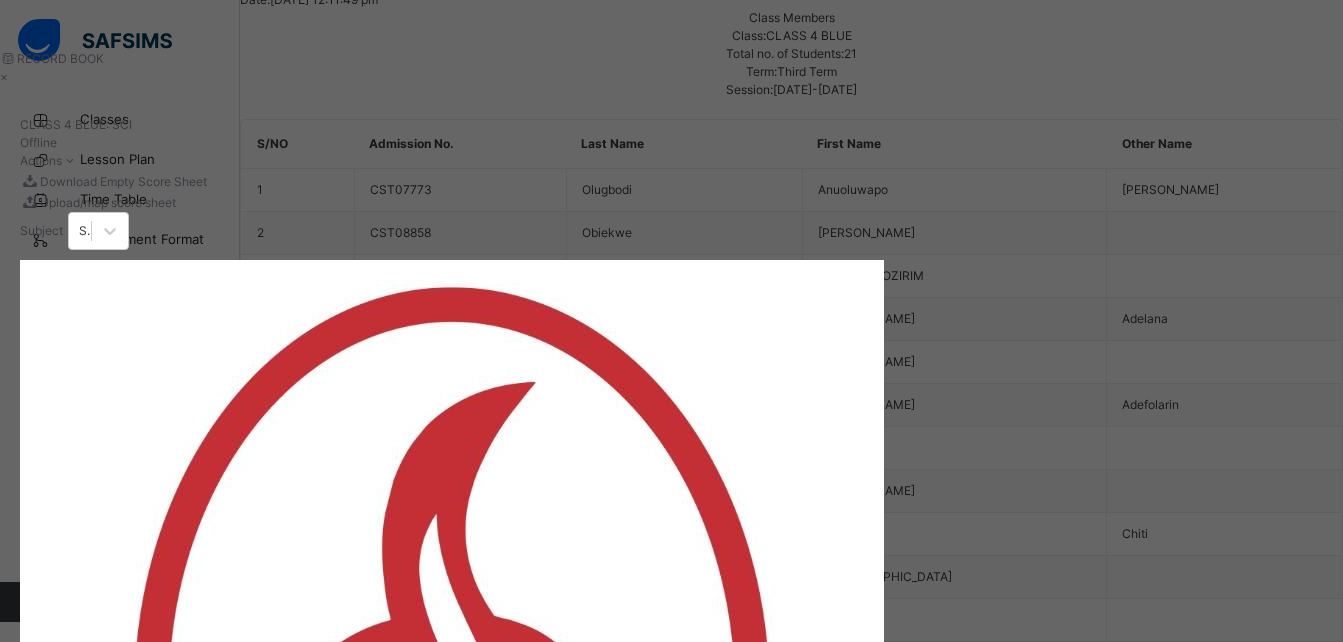 type on "**" 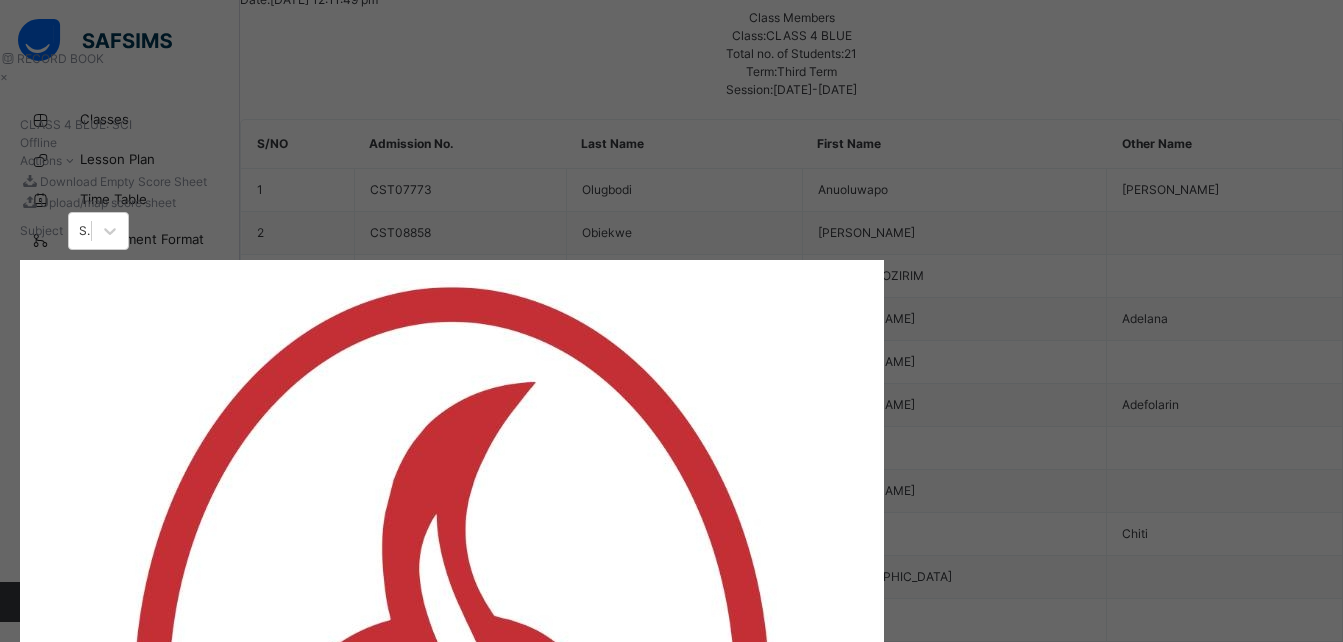 type on "**" 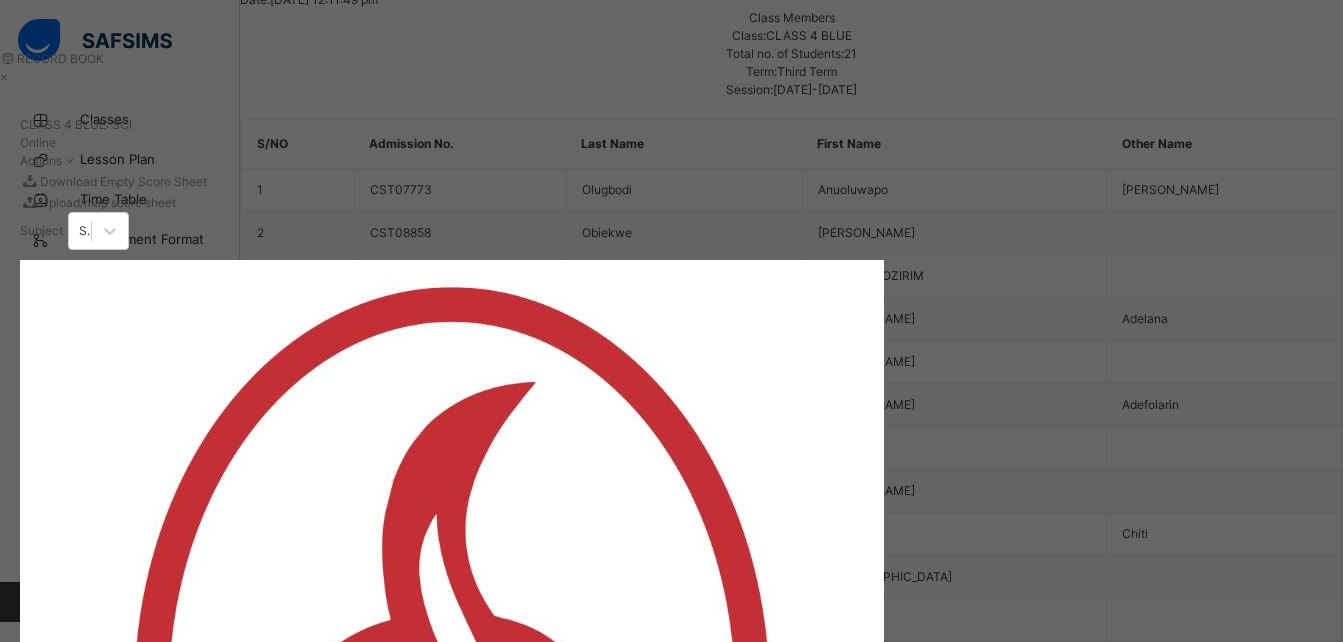 type on "**" 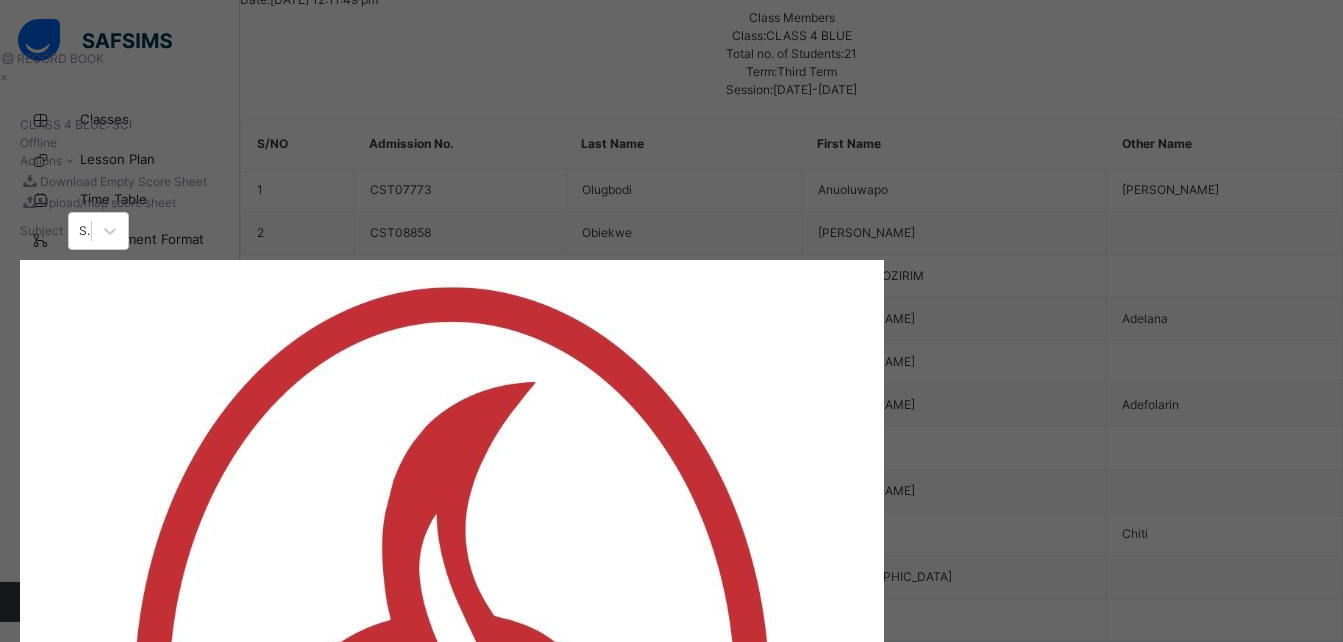 type on "**" 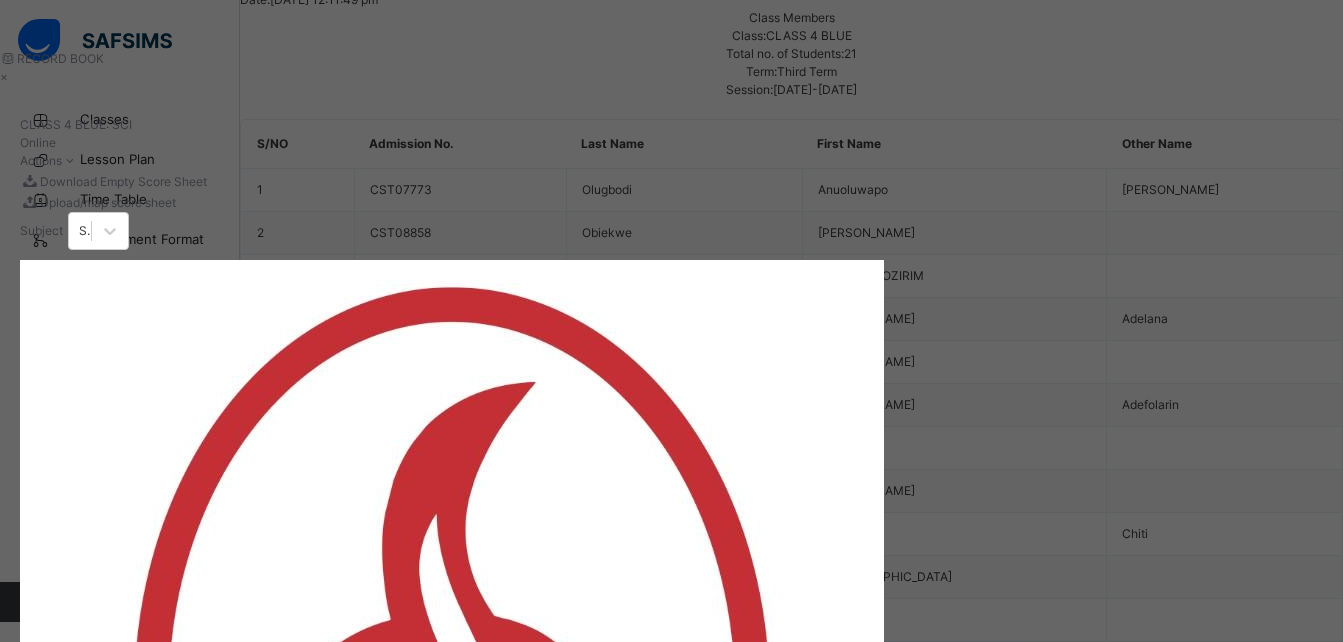 type on "**" 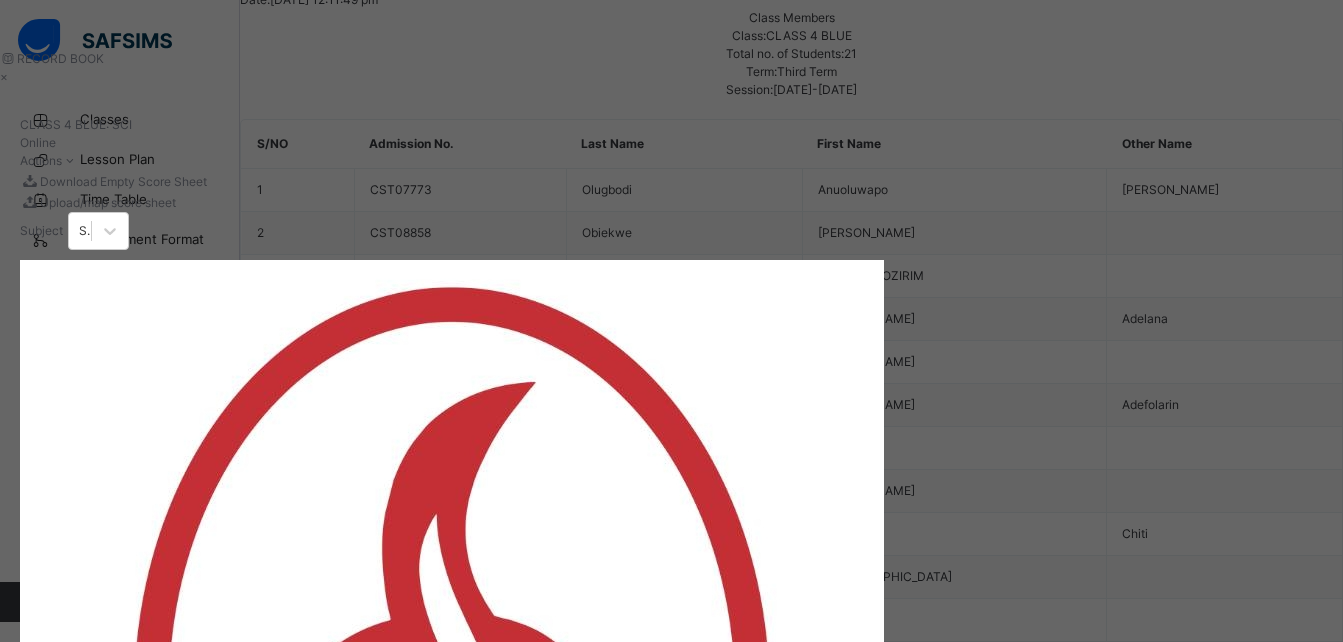type on "**" 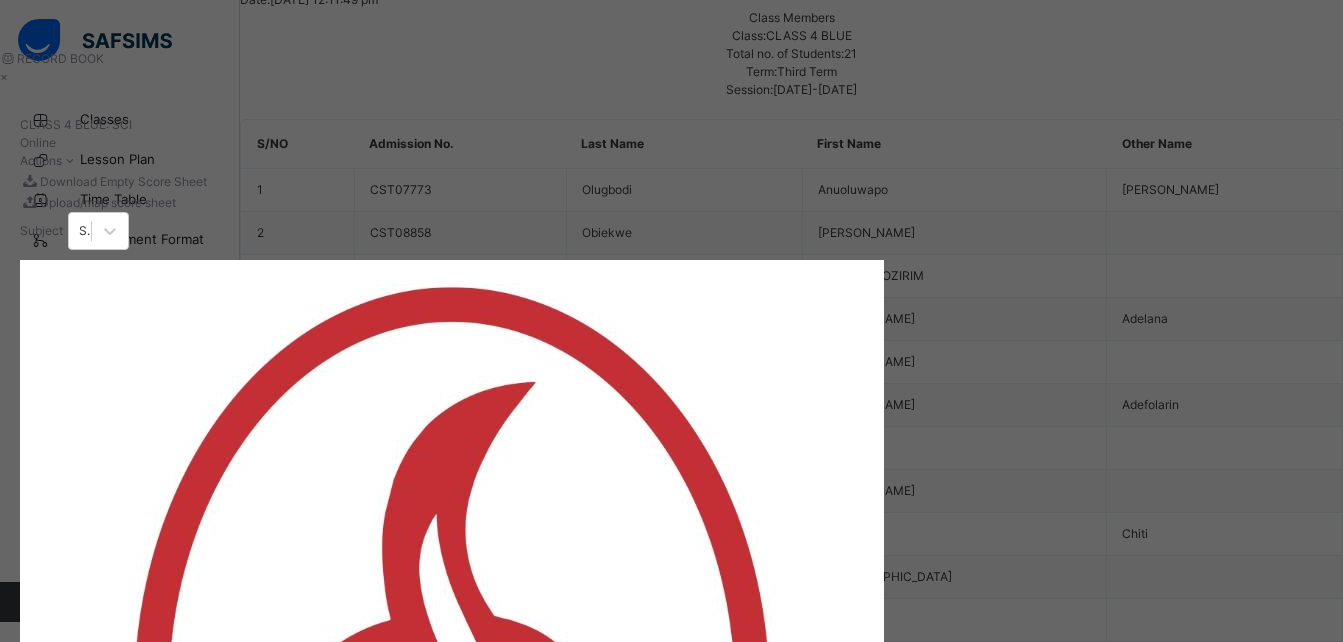 scroll, scrollTop: 658, scrollLeft: 0, axis: vertical 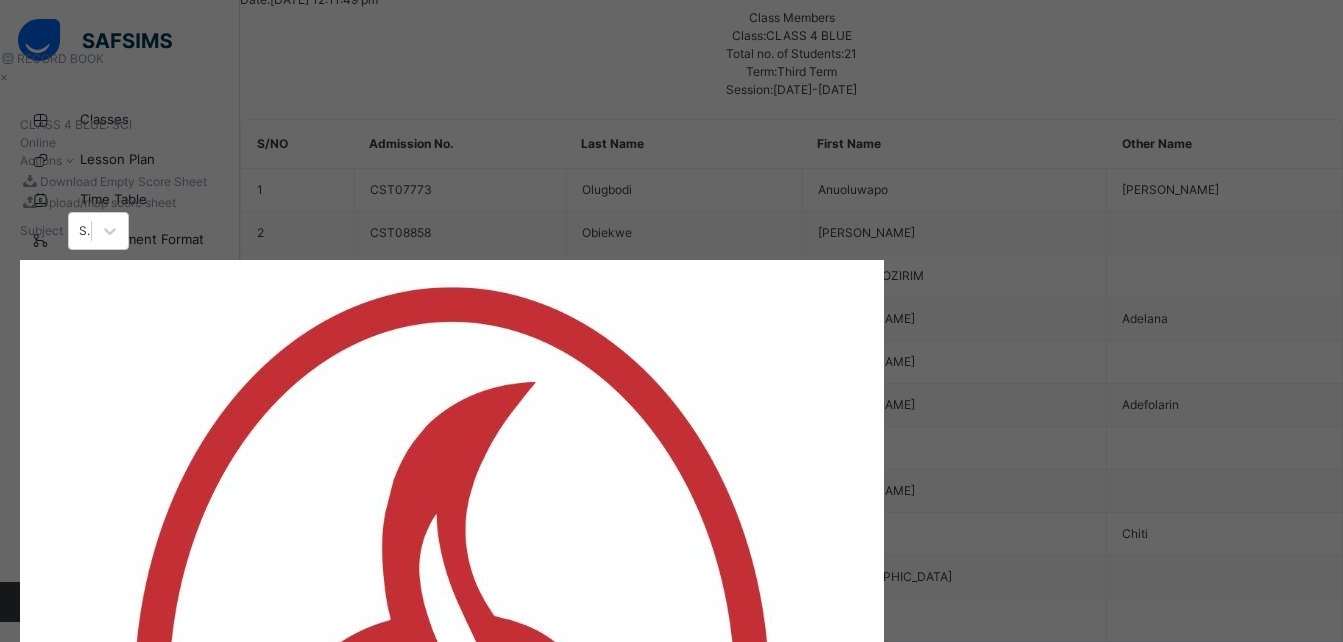 type on "**" 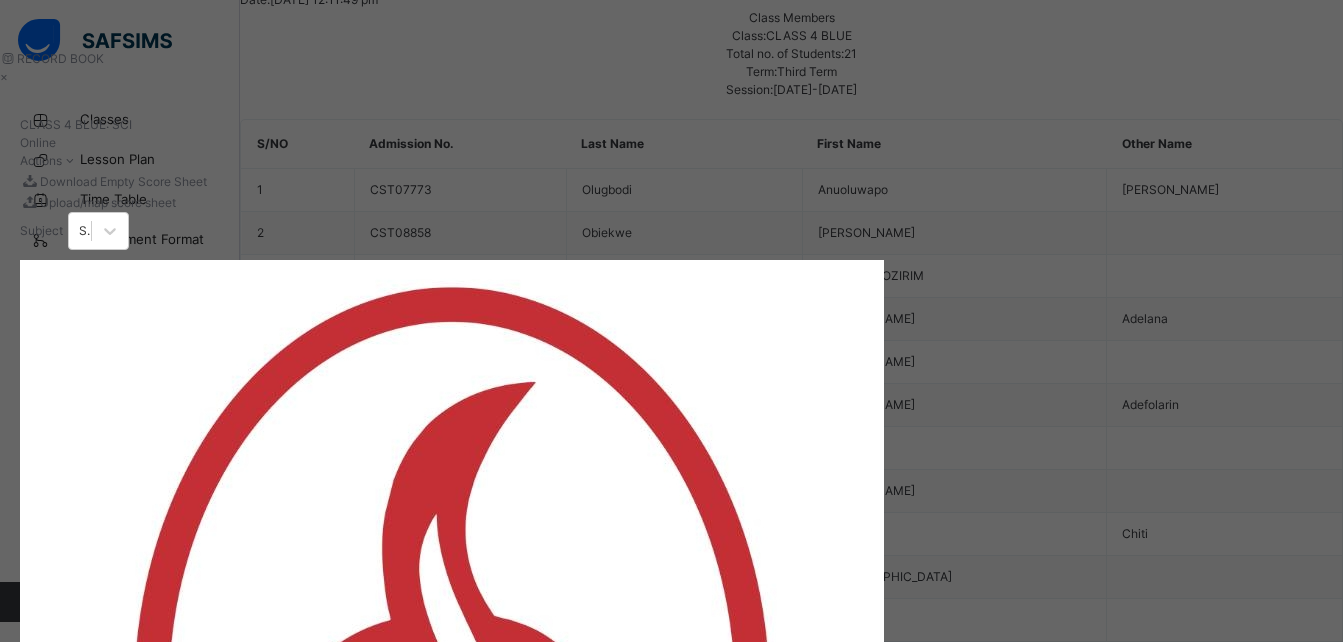type on "***" 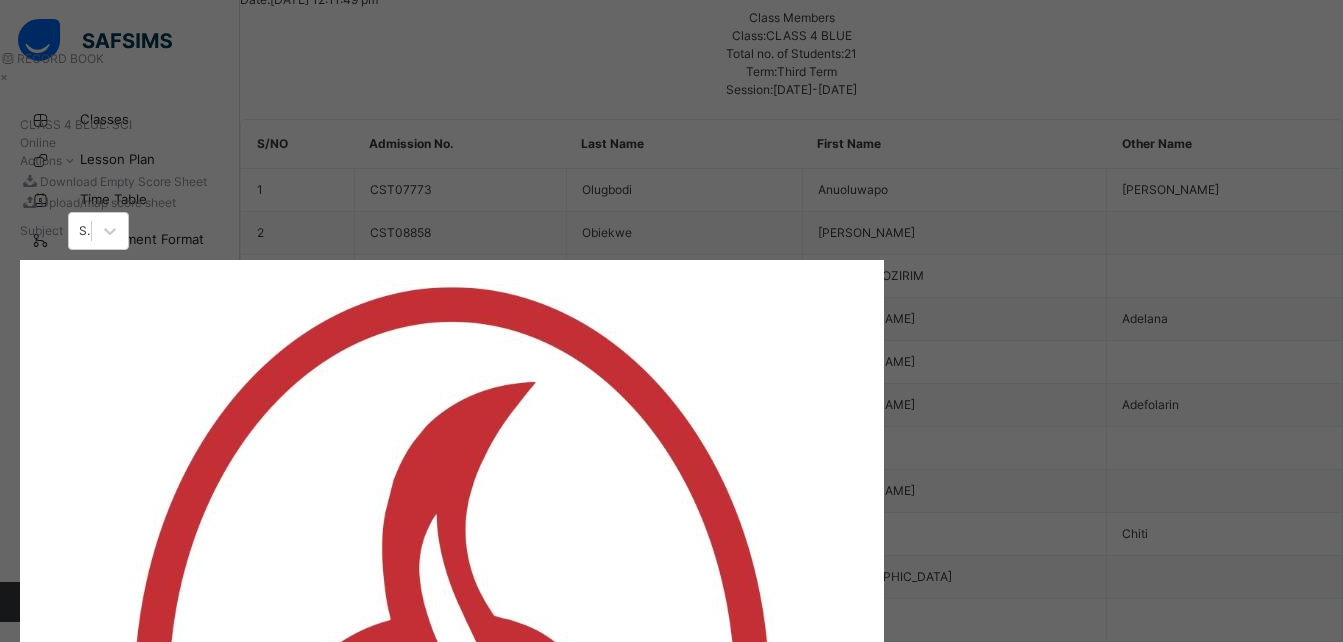 type on "**" 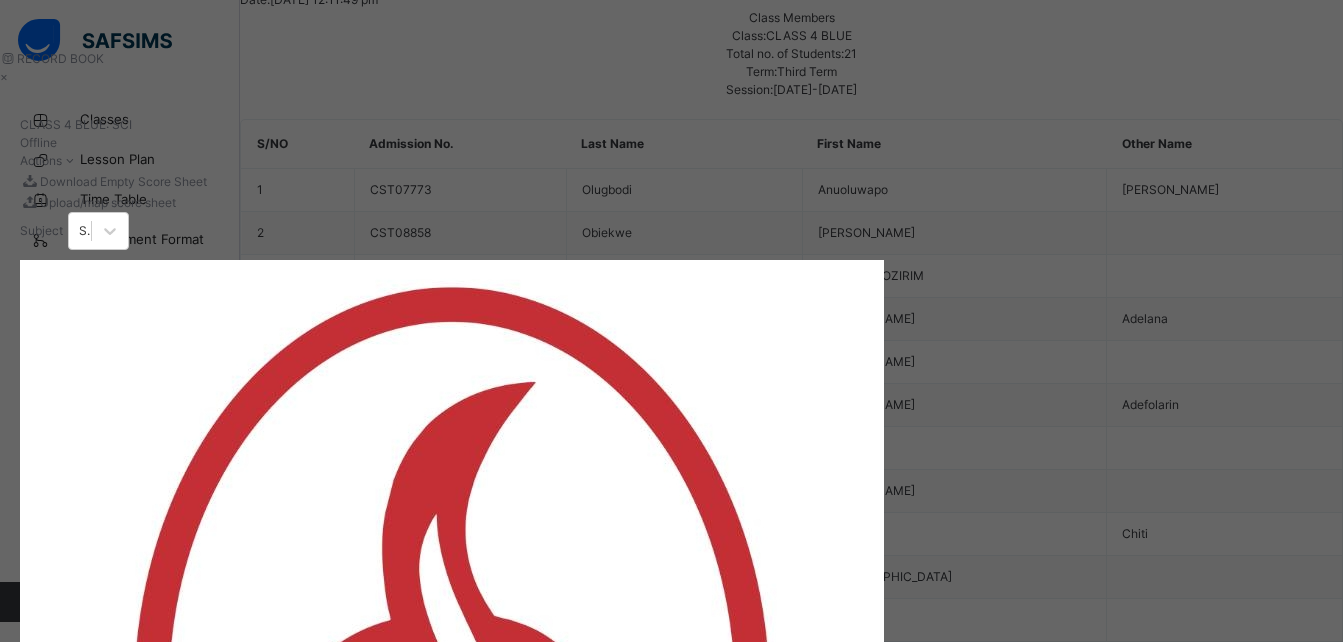 type on "**" 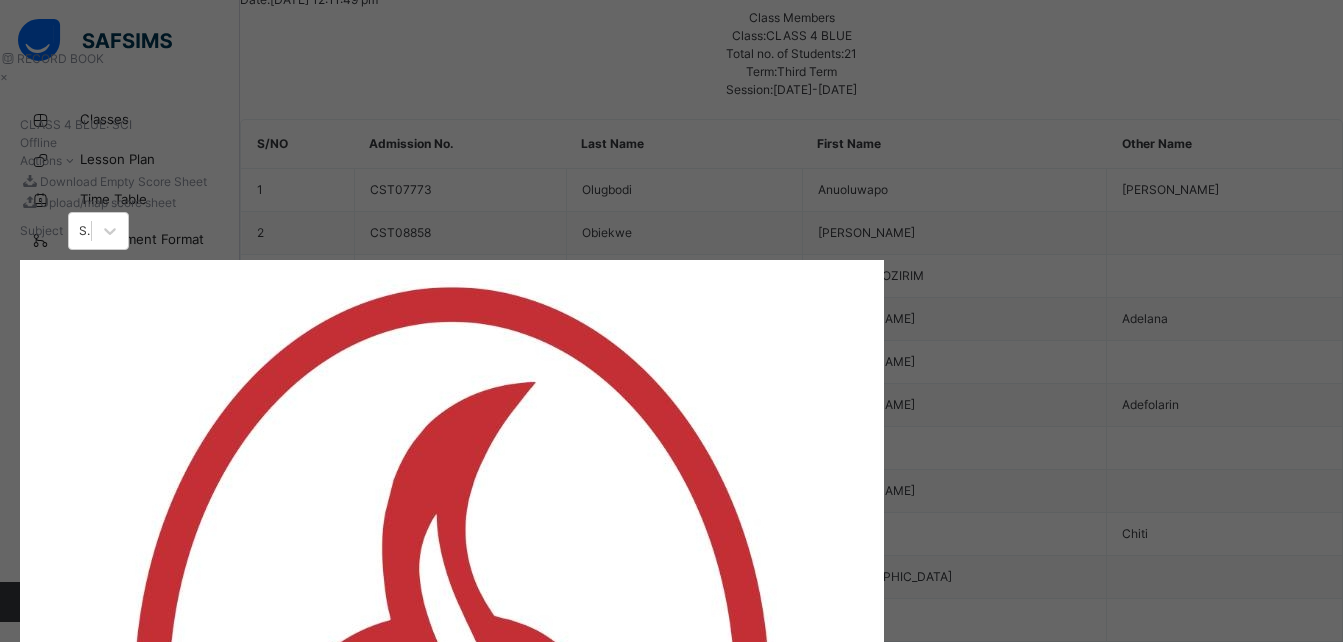 type on "**" 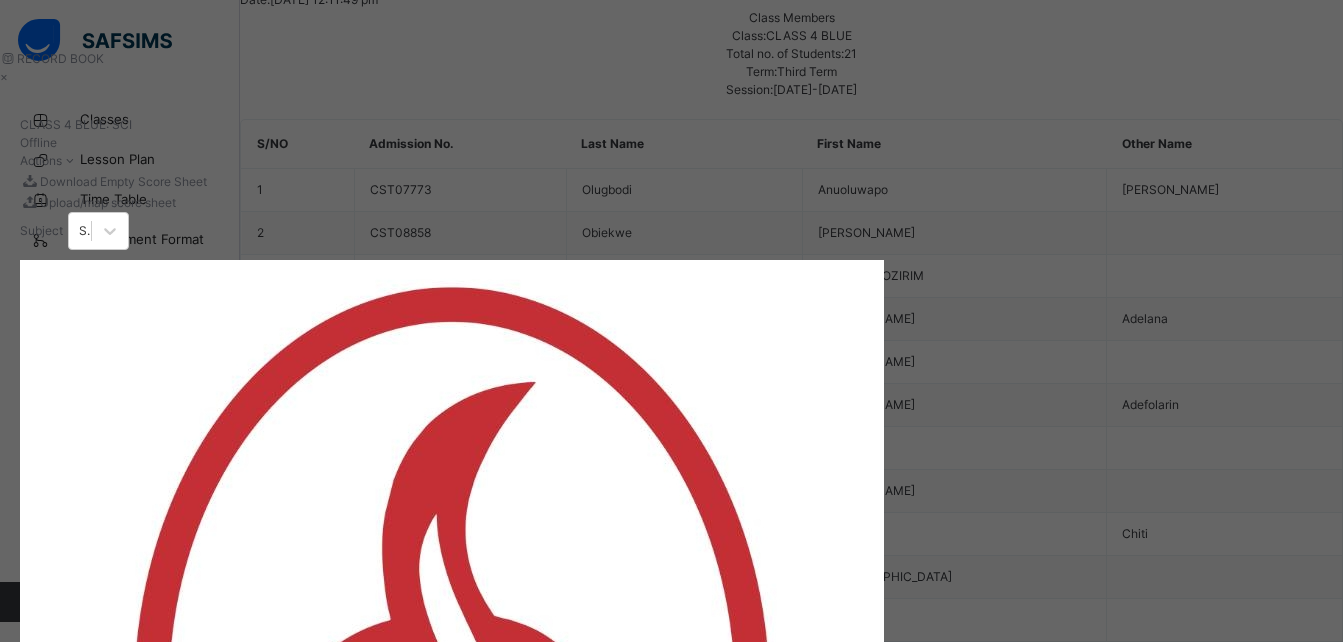 type on "**" 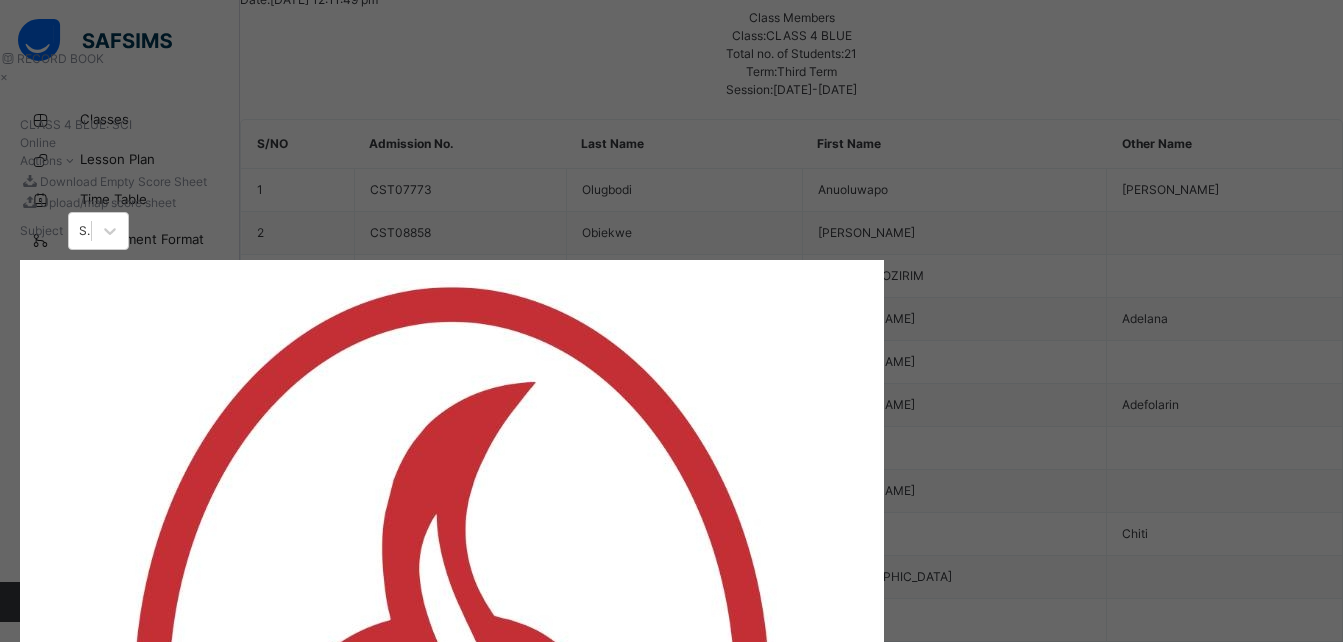 type on "*" 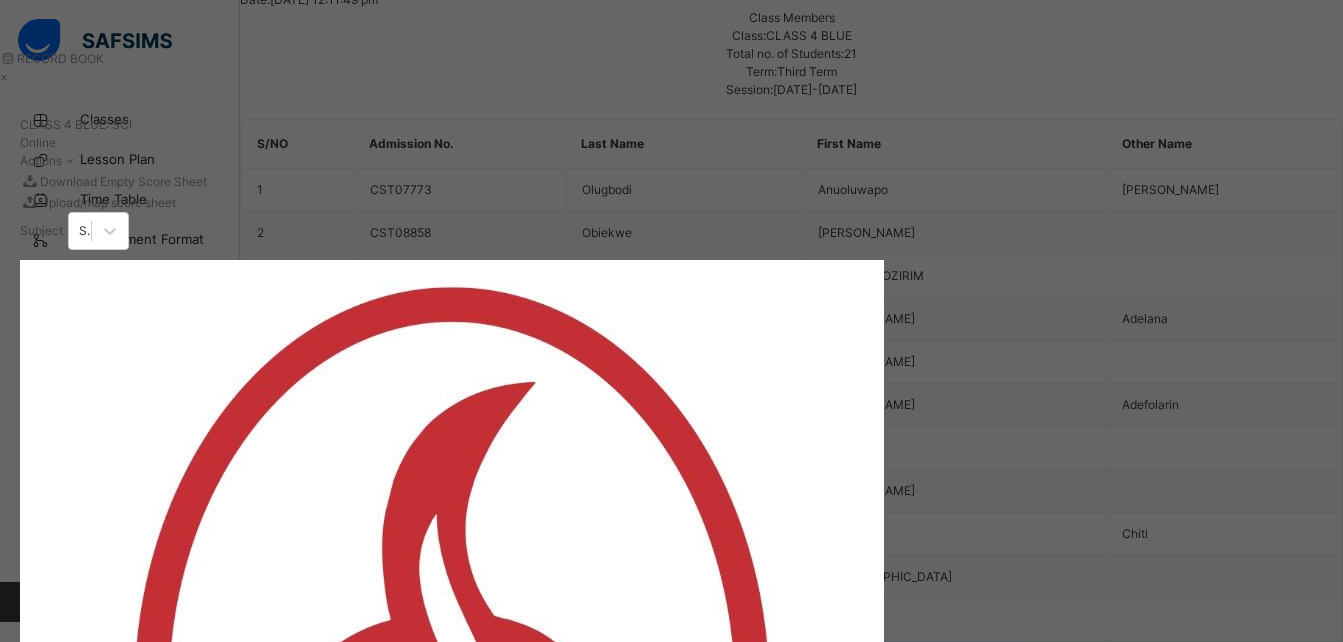 type on "**" 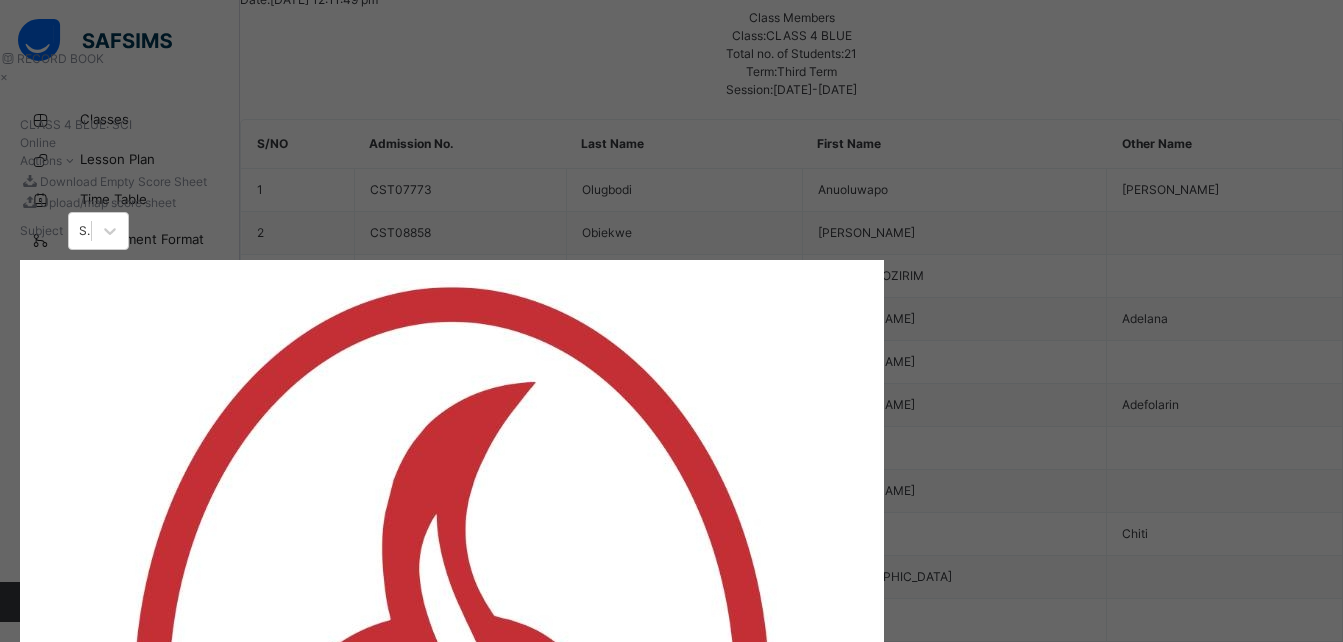 type on "**" 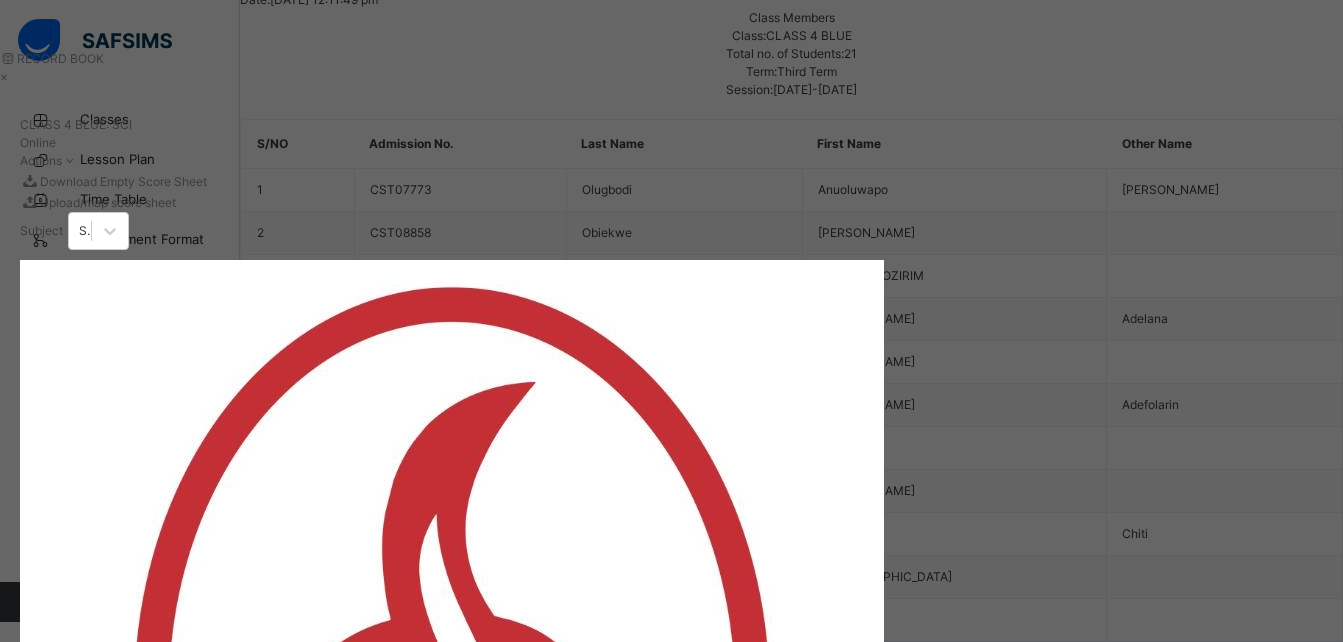 scroll, scrollTop: 0, scrollLeft: 0, axis: both 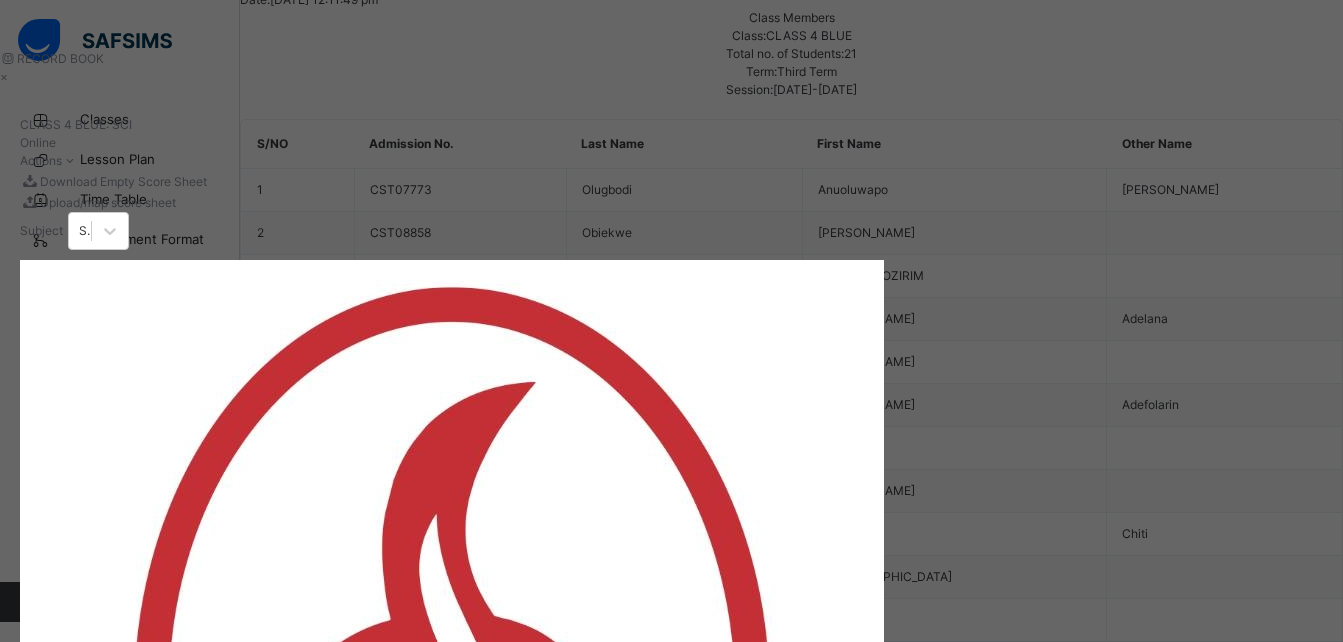 type on "**" 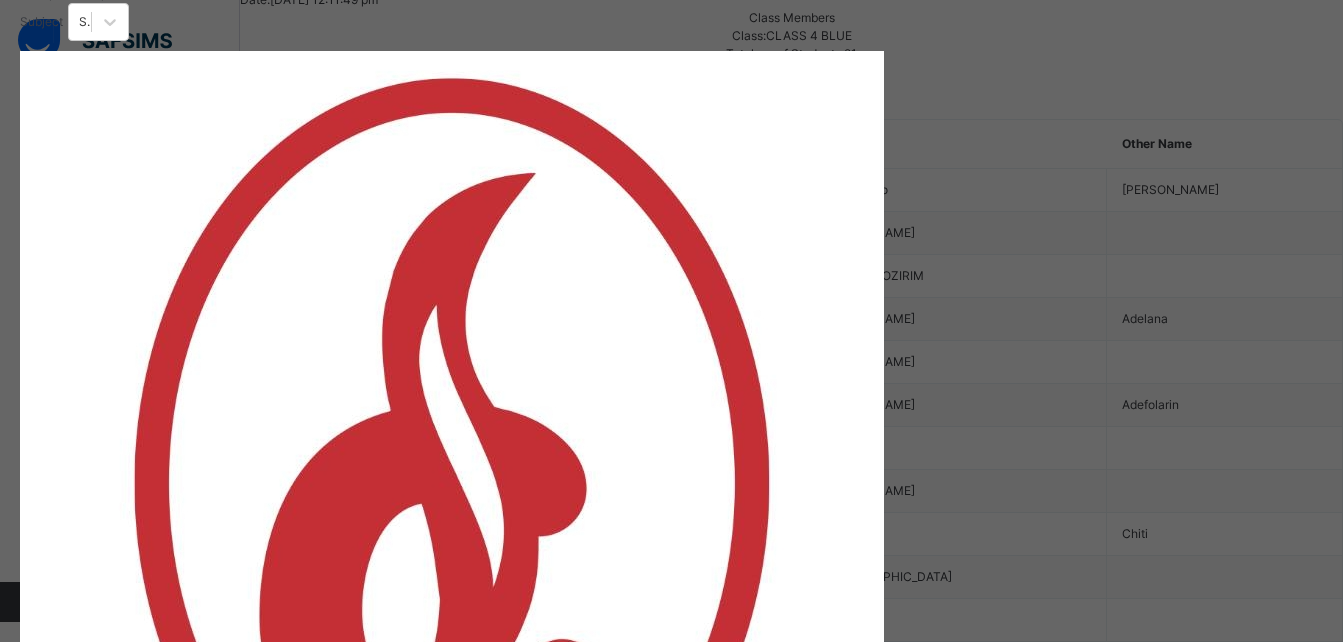 scroll, scrollTop: 269, scrollLeft: 0, axis: vertical 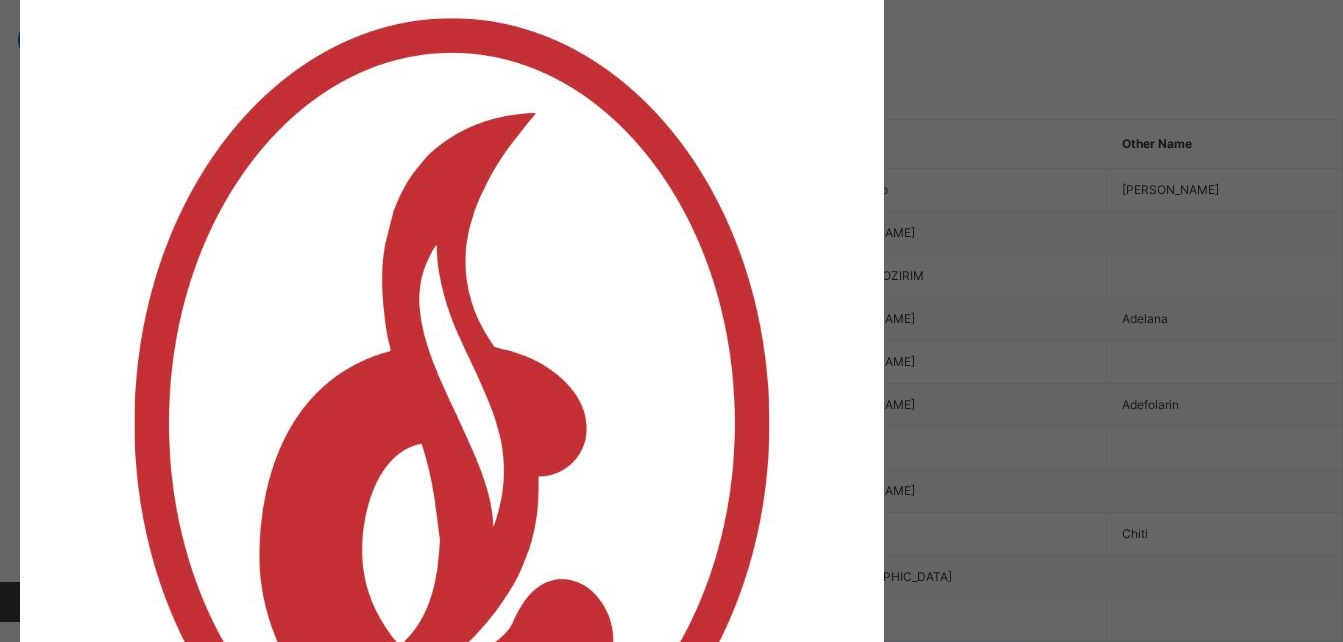 type on "**" 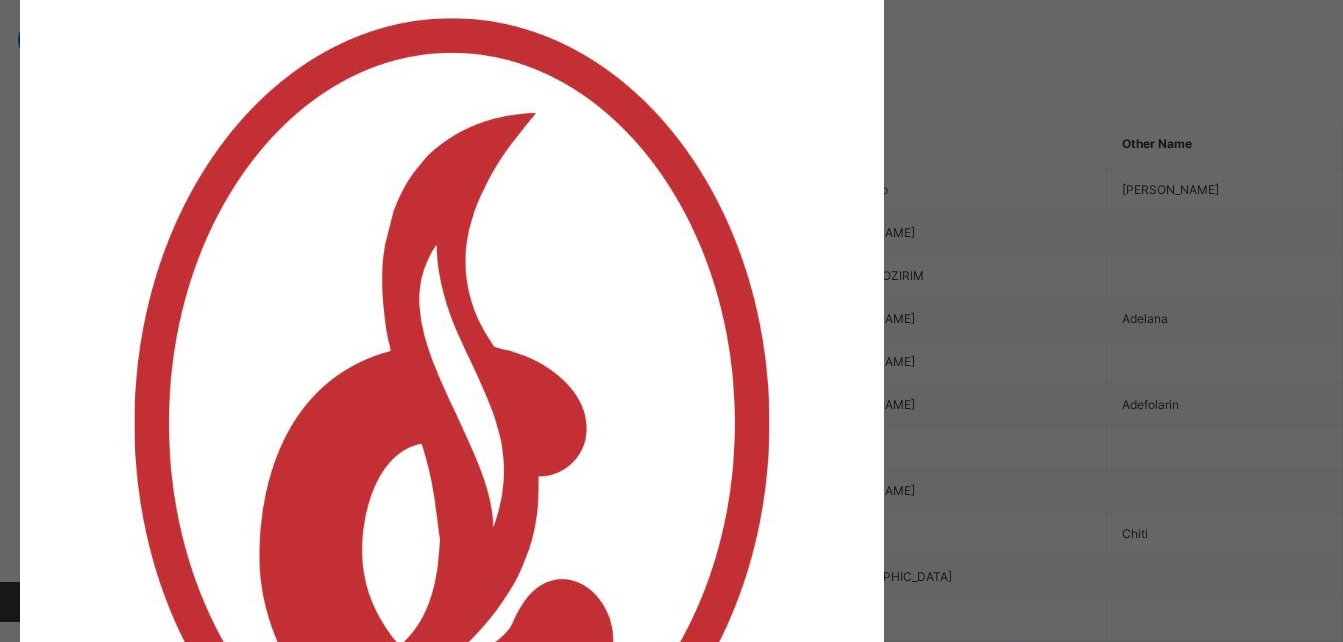 type on "*" 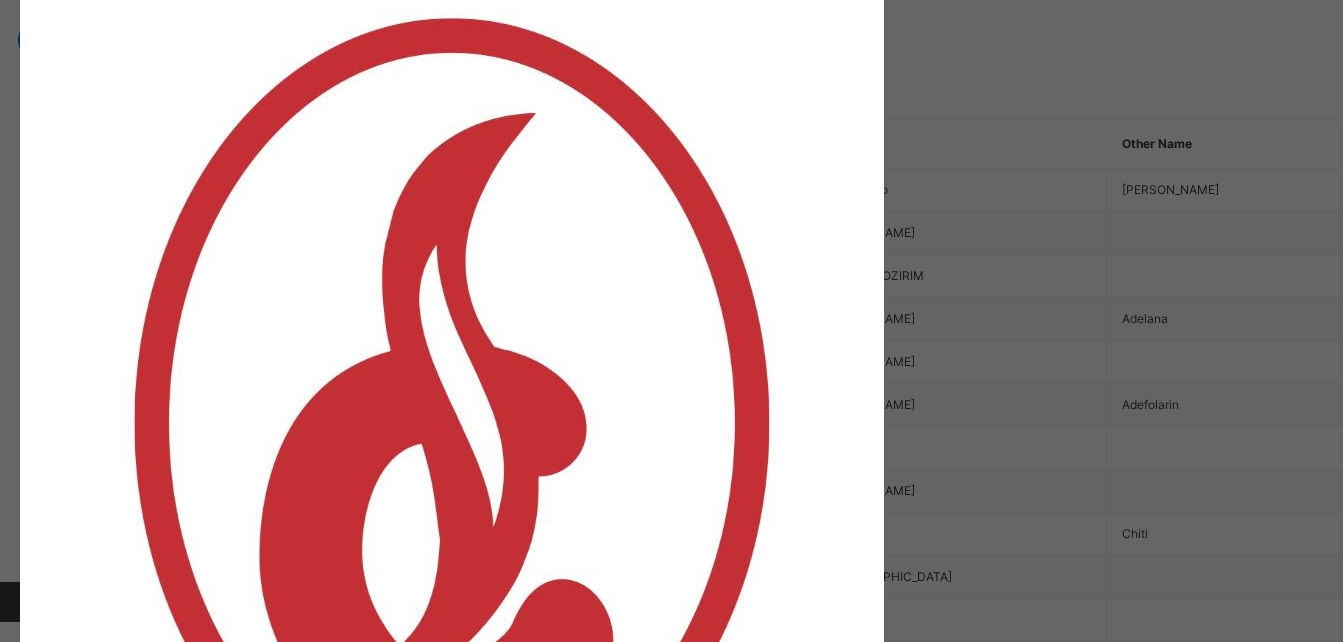 type on "*" 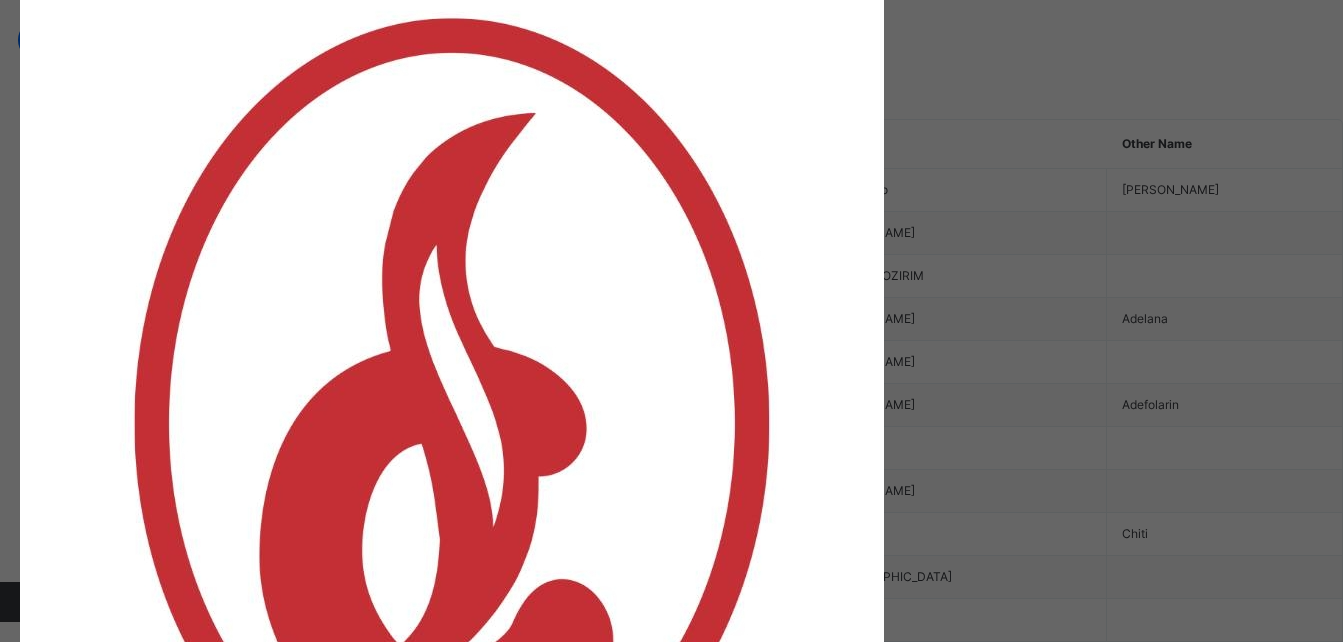 type on "*" 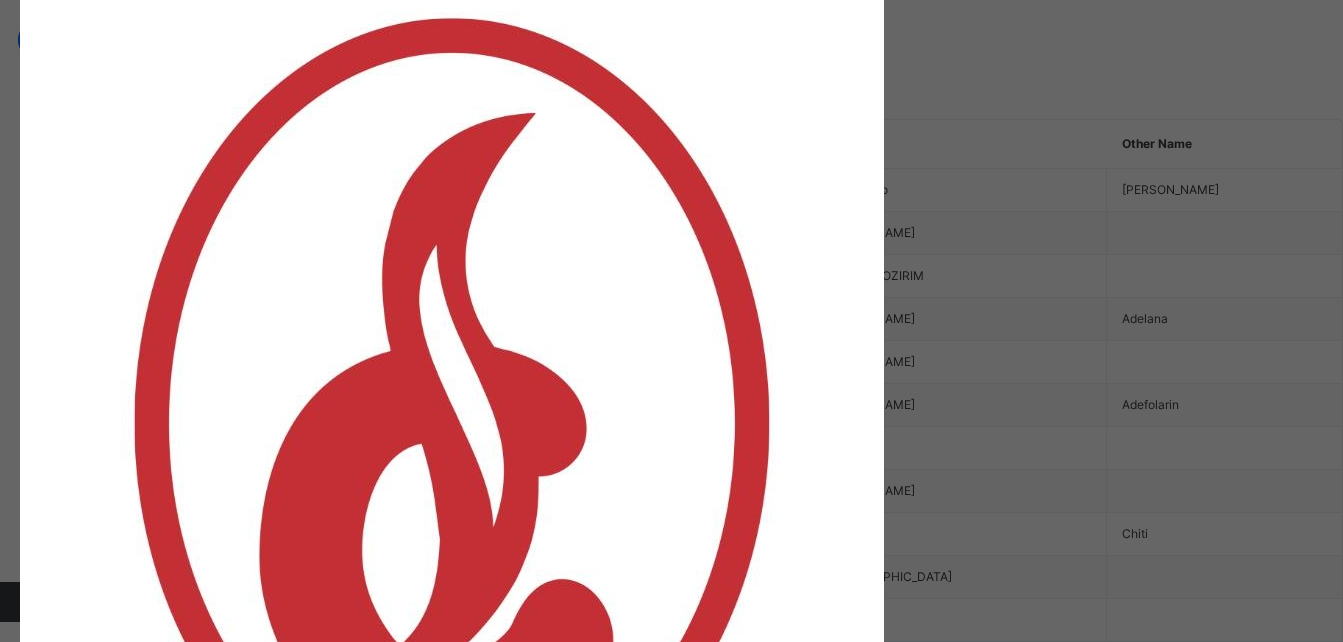 type on "**" 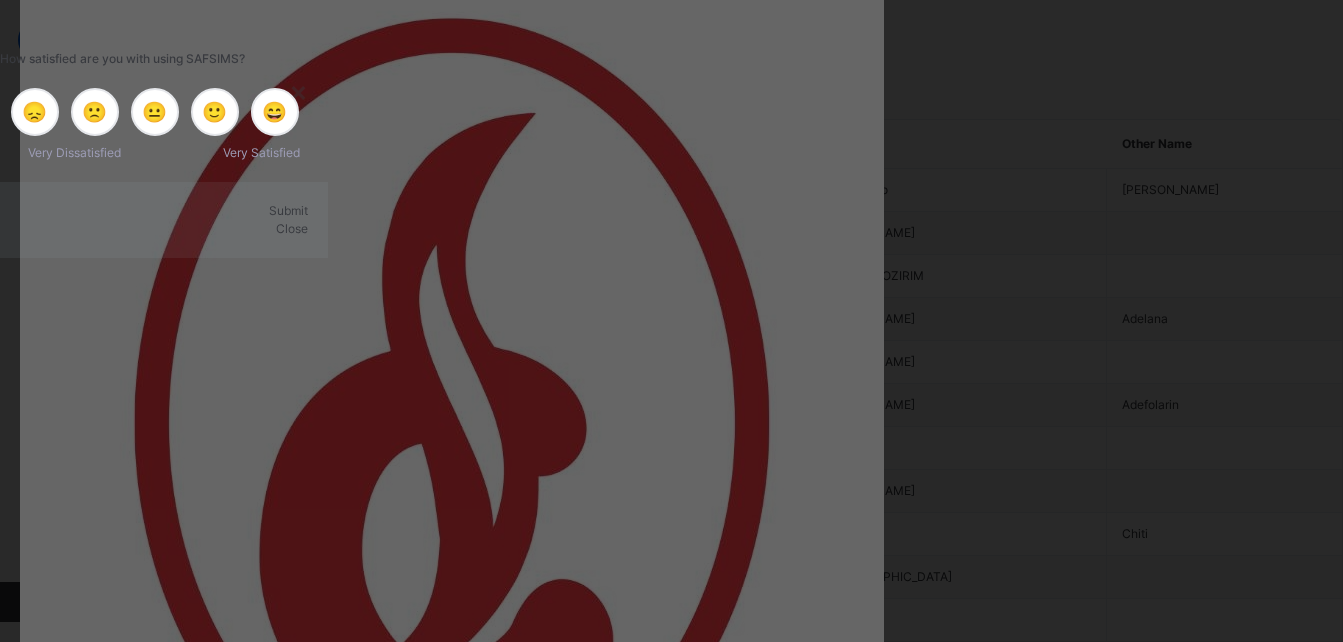 type on "**" 